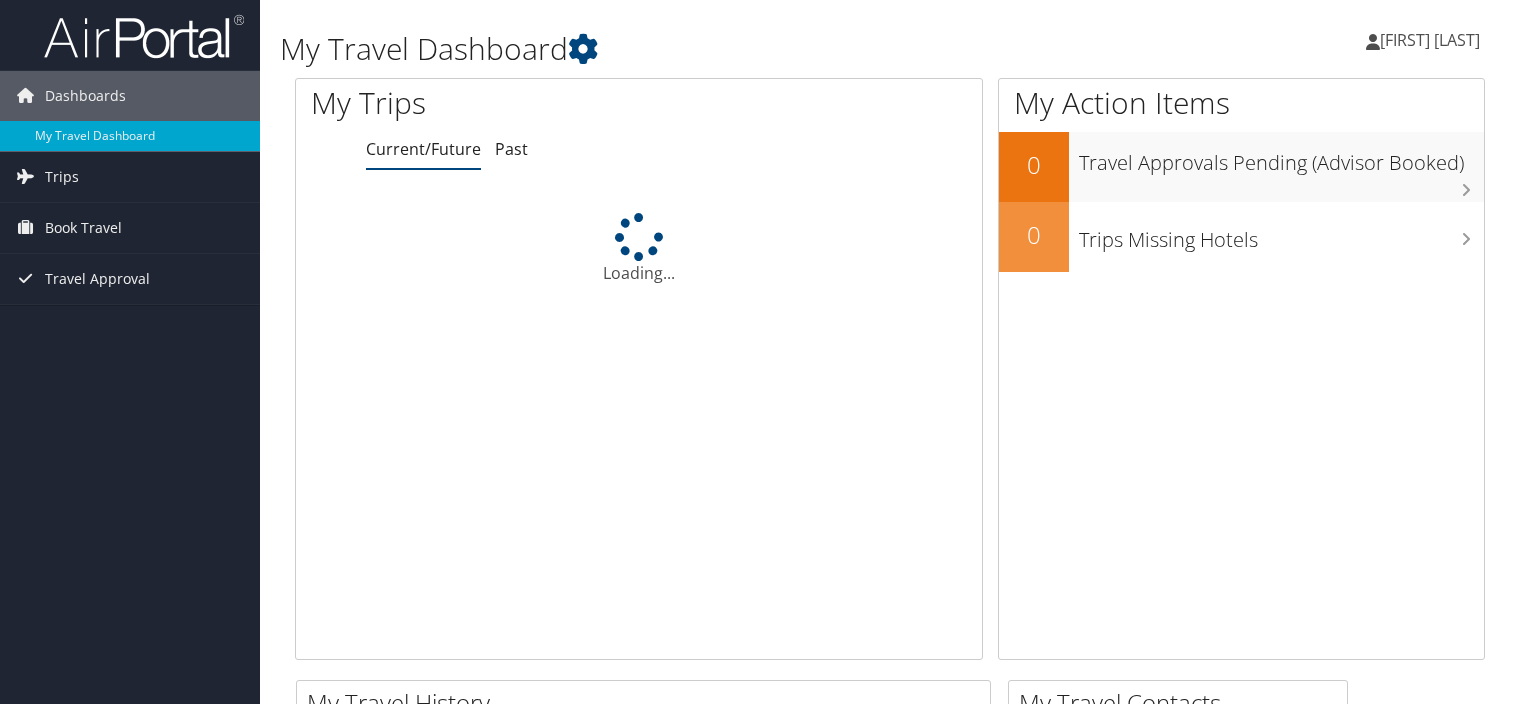 scroll, scrollTop: 0, scrollLeft: 0, axis: both 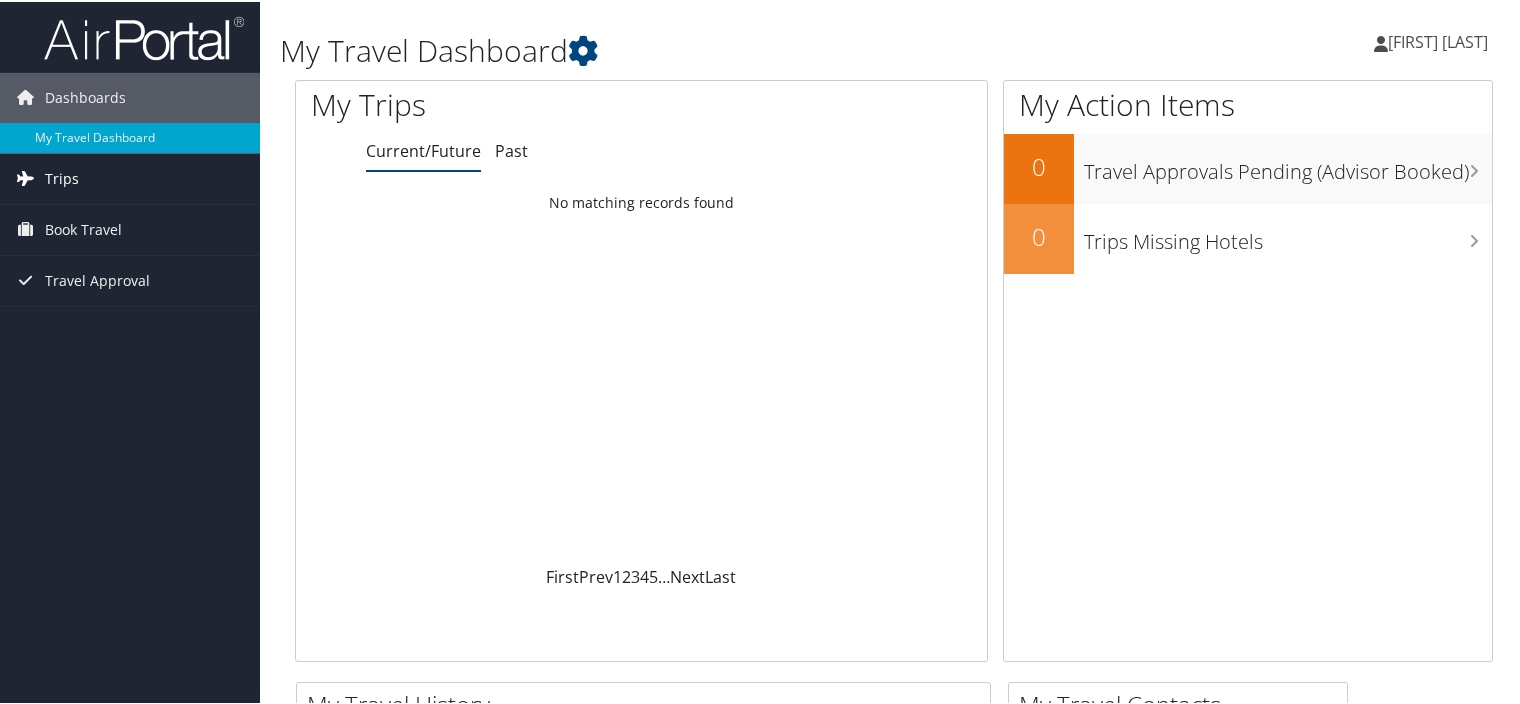 click on "Trips" at bounding box center (130, 177) 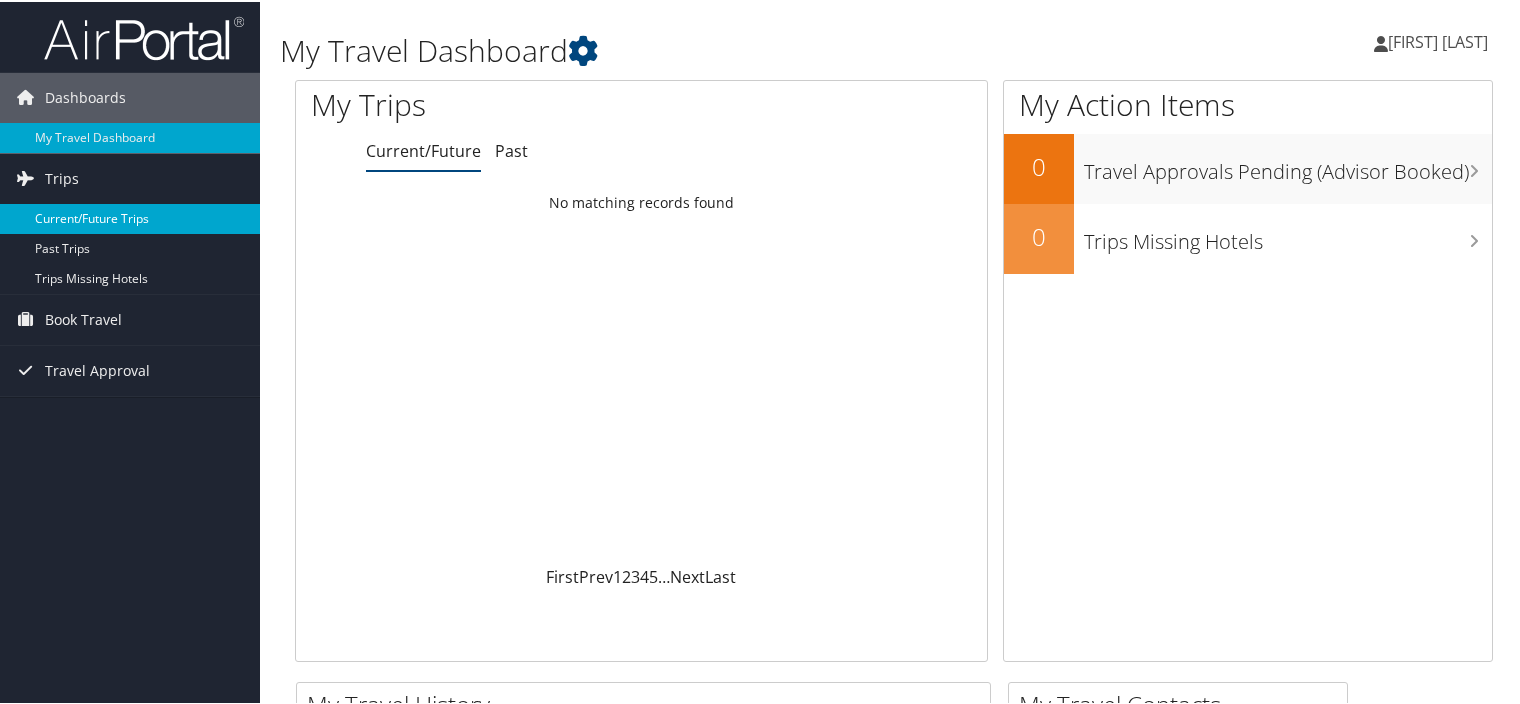 click on "Current/Future Trips" at bounding box center (130, 217) 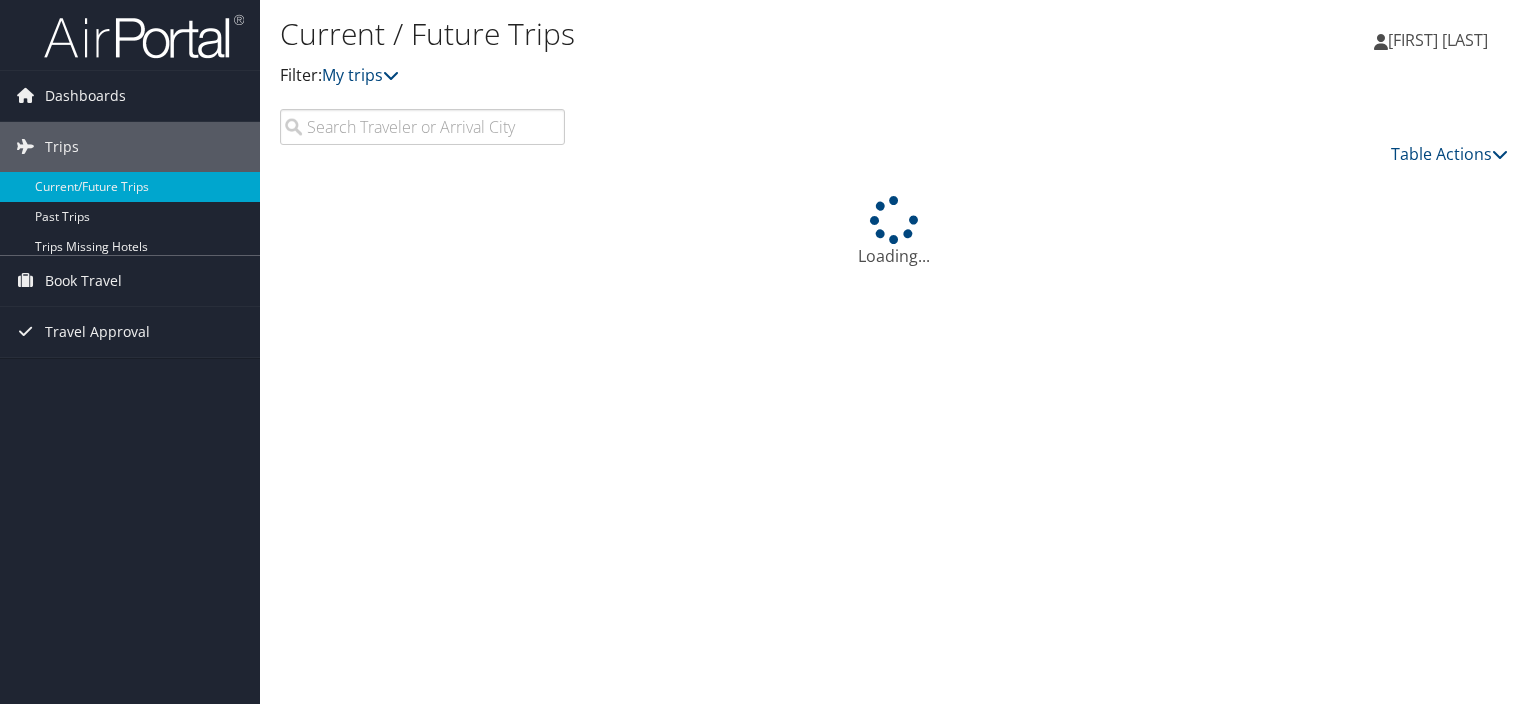 scroll, scrollTop: 0, scrollLeft: 0, axis: both 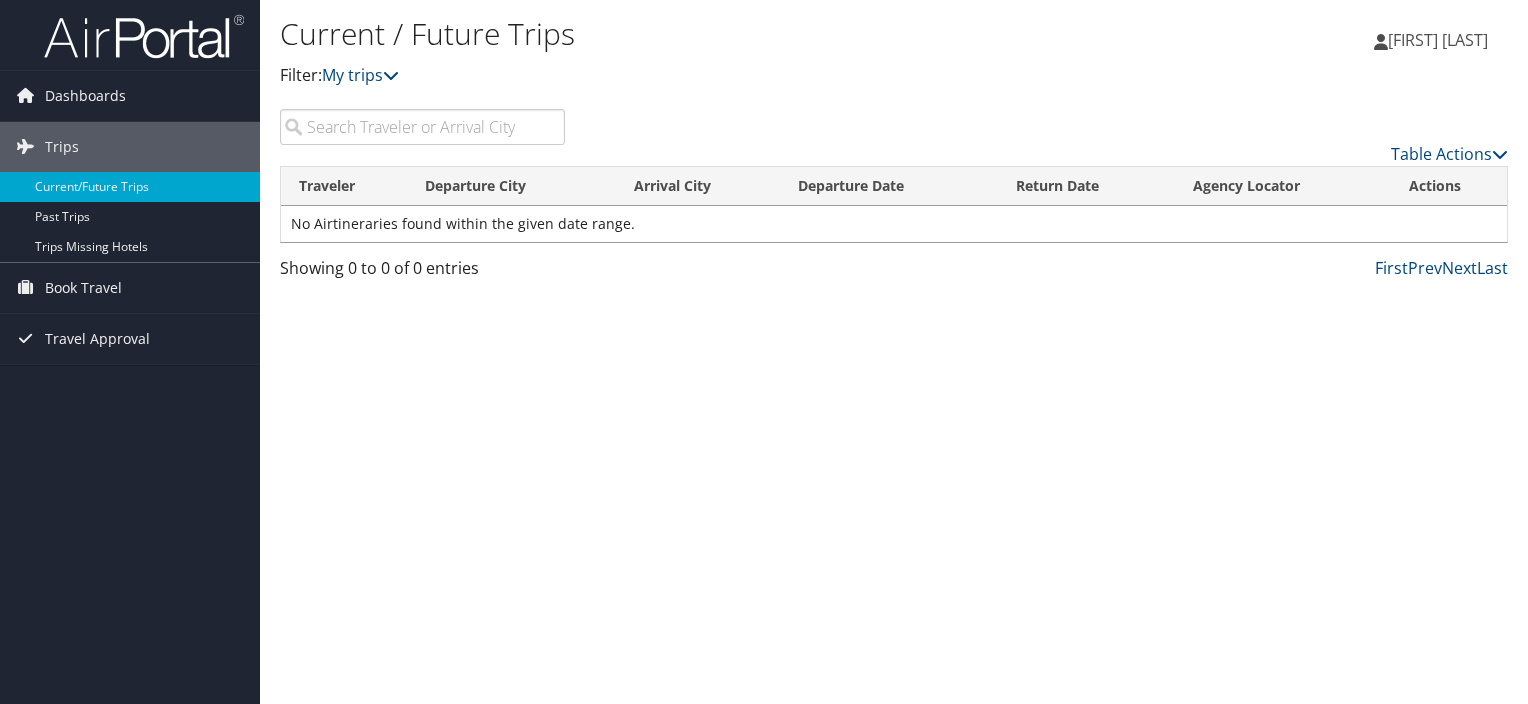 click at bounding box center [422, 127] 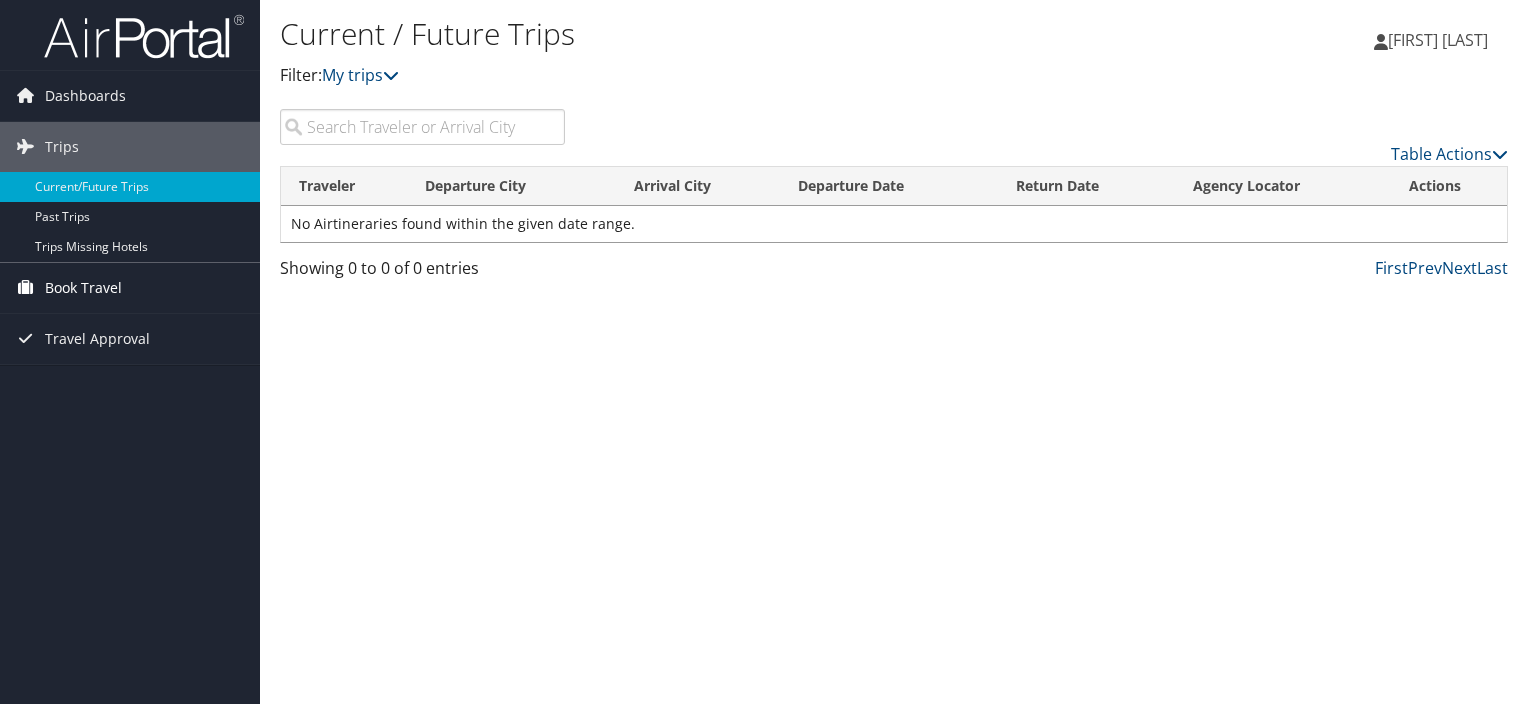 click on "Book Travel" at bounding box center (130, 288) 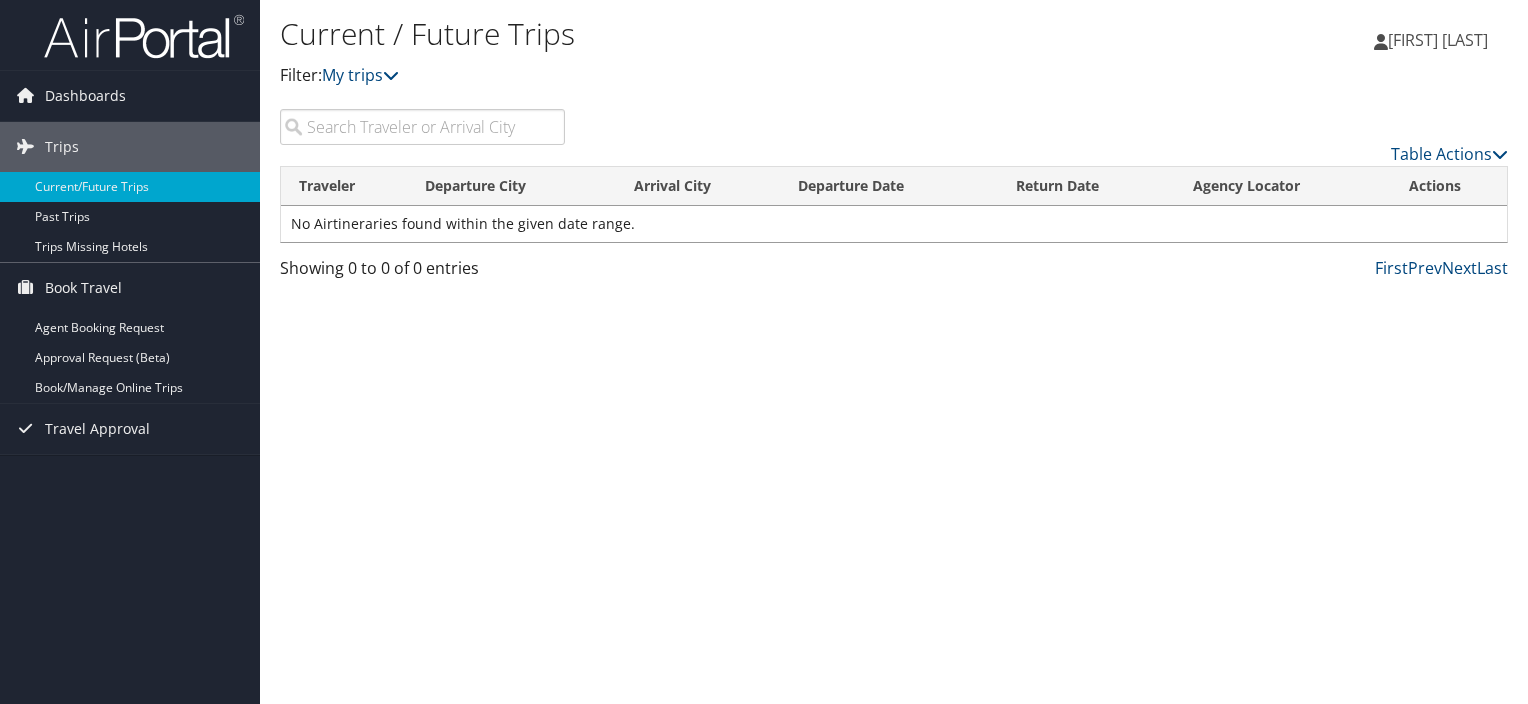 click at bounding box center [422, 127] 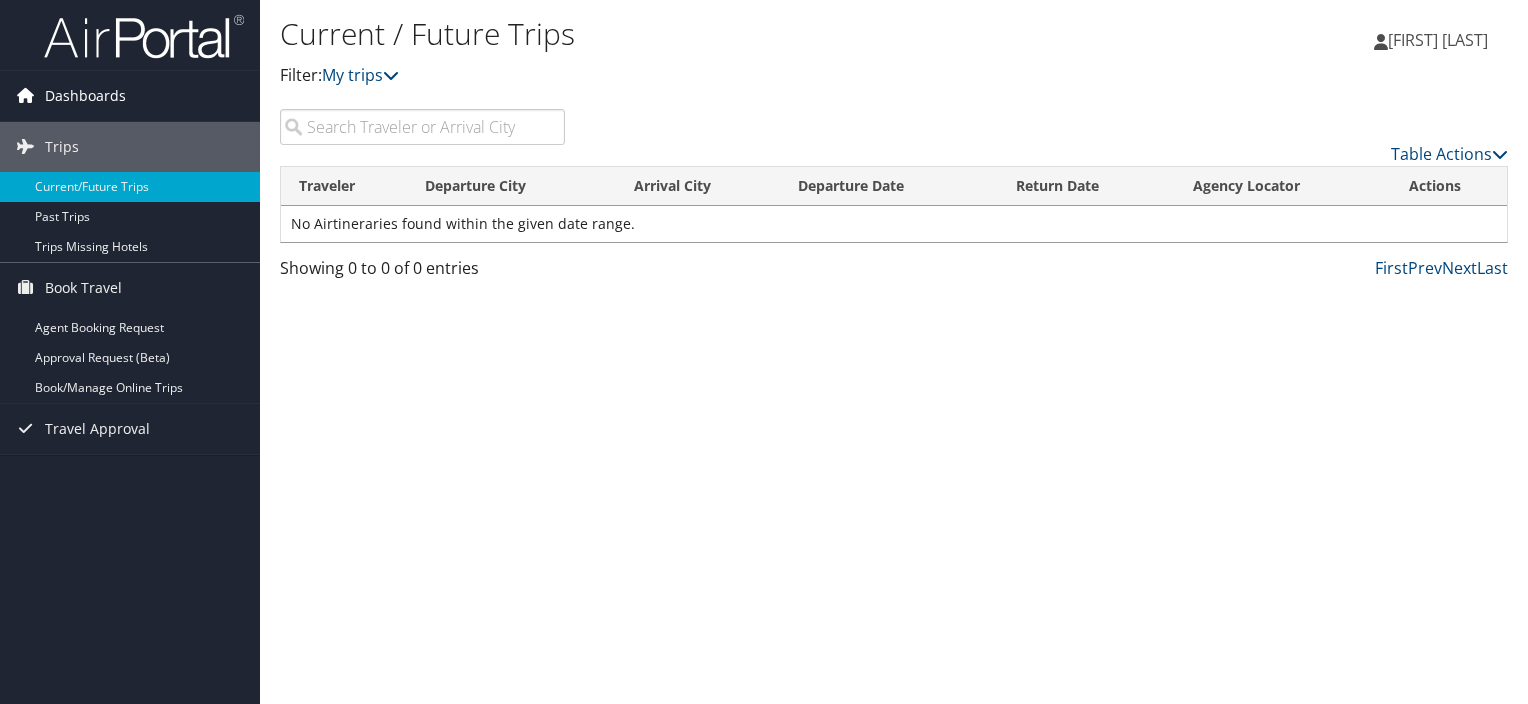 click on "Dashboards" at bounding box center (85, 96) 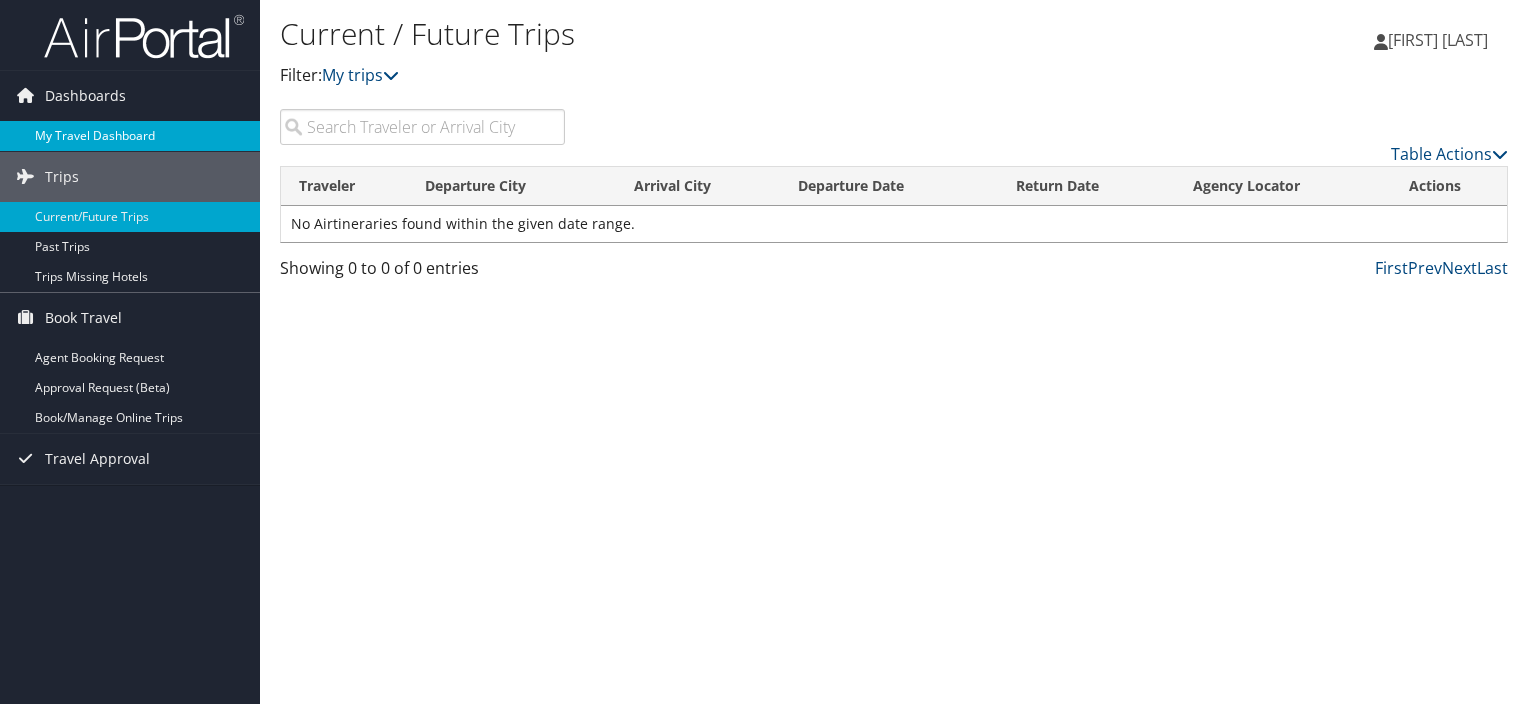 click on "My Travel Dashboard" at bounding box center [130, 136] 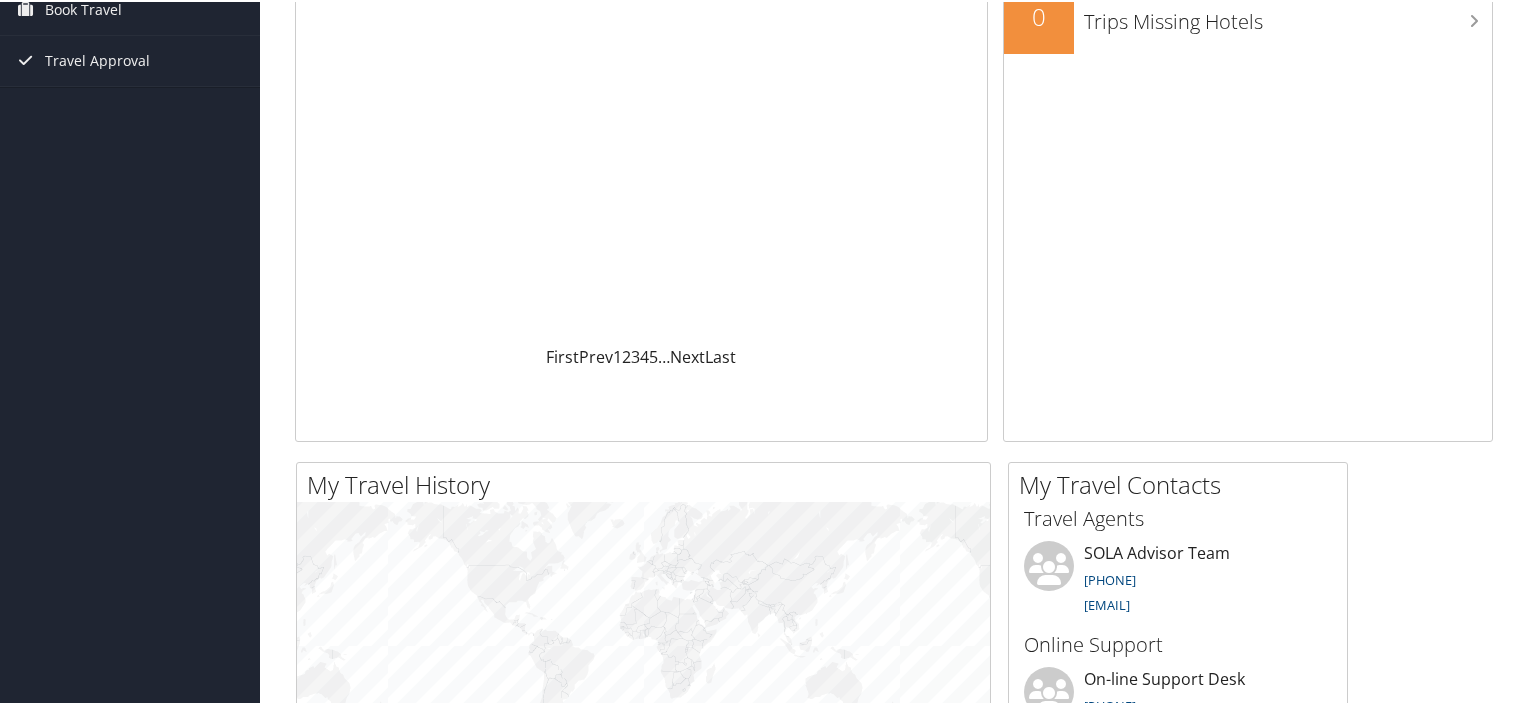 scroll, scrollTop: 0, scrollLeft: 0, axis: both 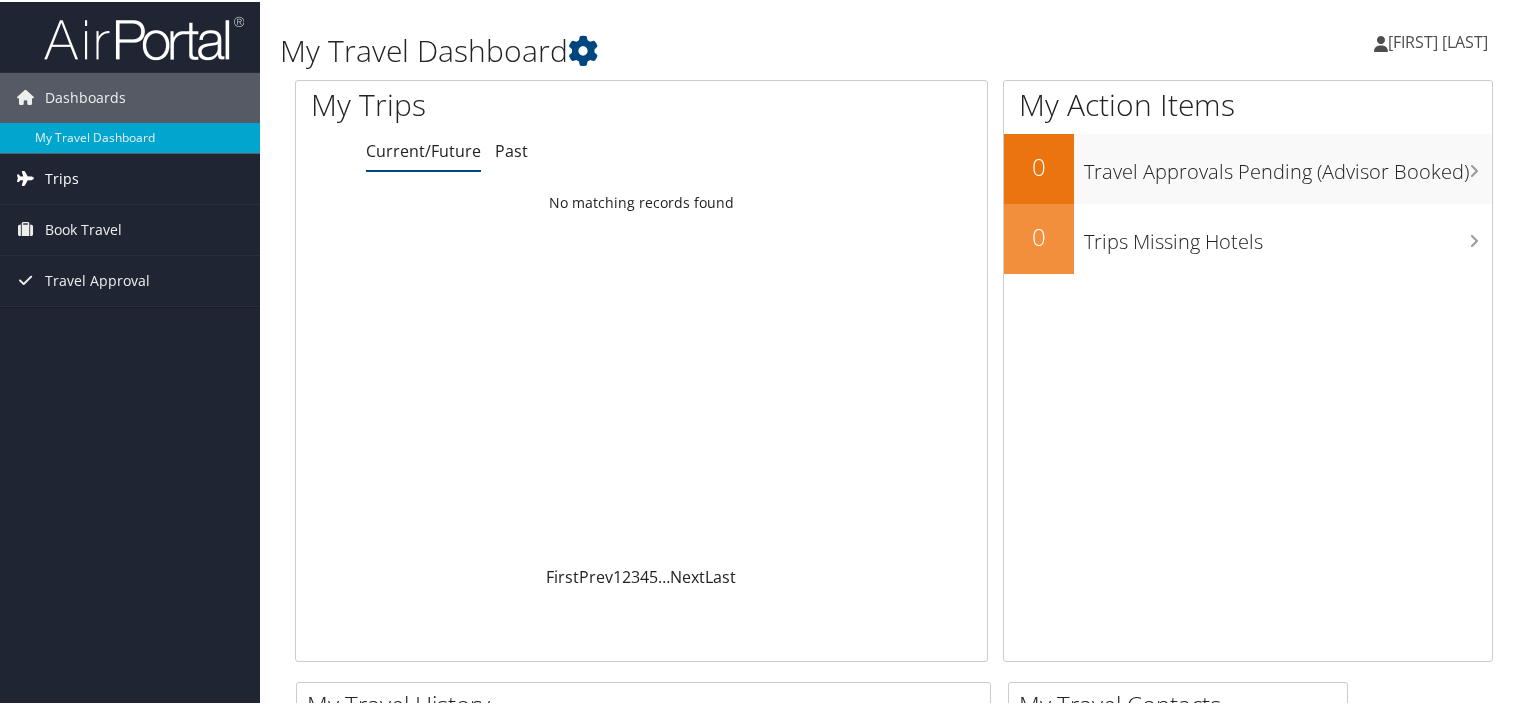 click on "Trips" at bounding box center (62, 177) 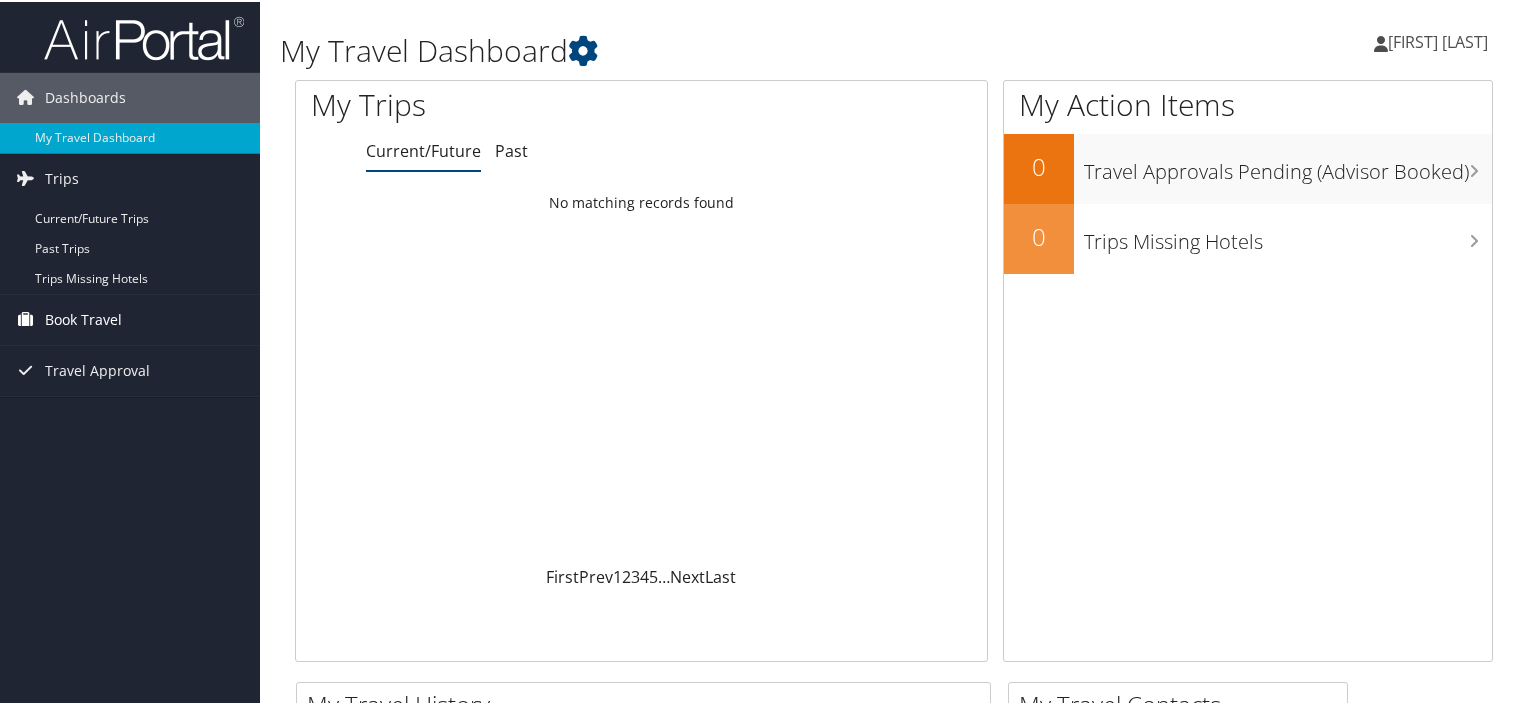 click on "Book Travel" at bounding box center (83, 318) 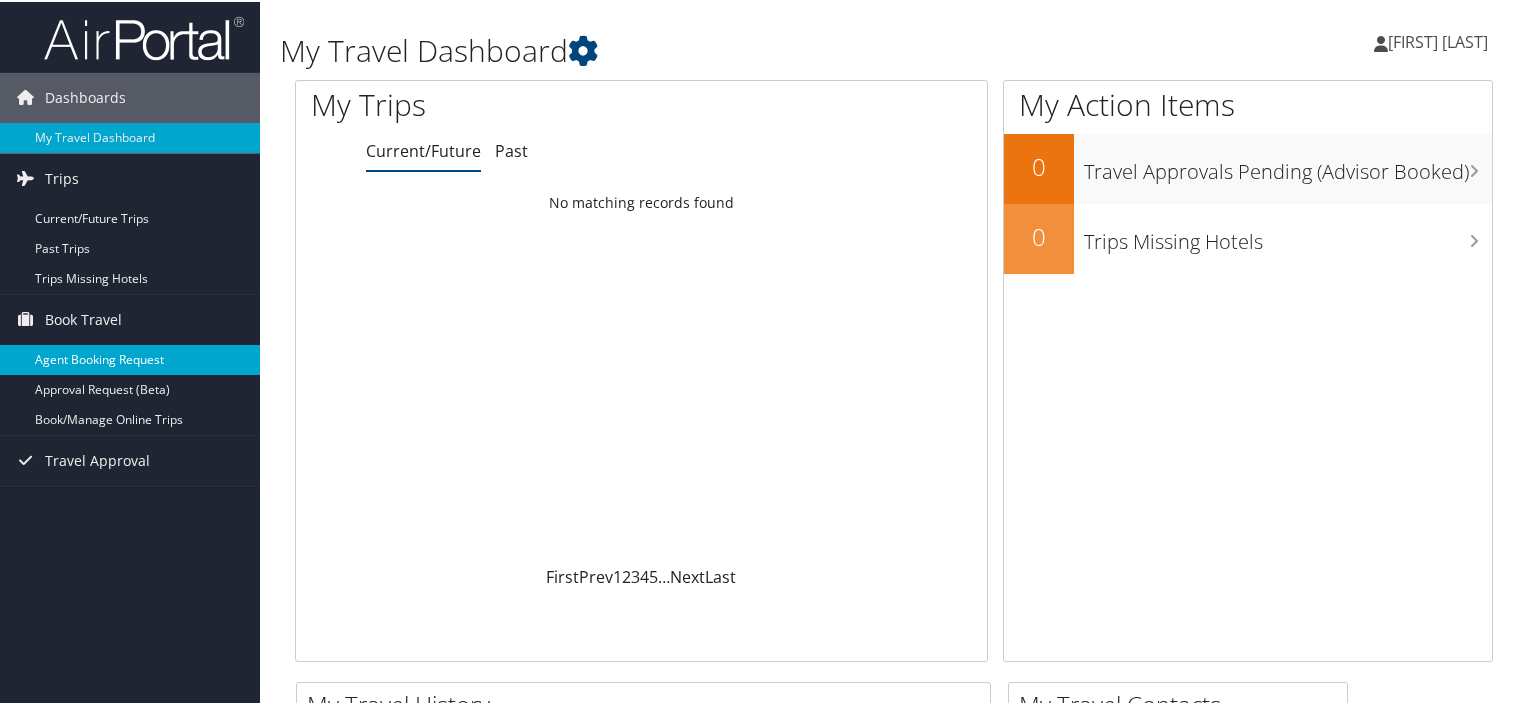 click on "Agent Booking Request" at bounding box center (130, 358) 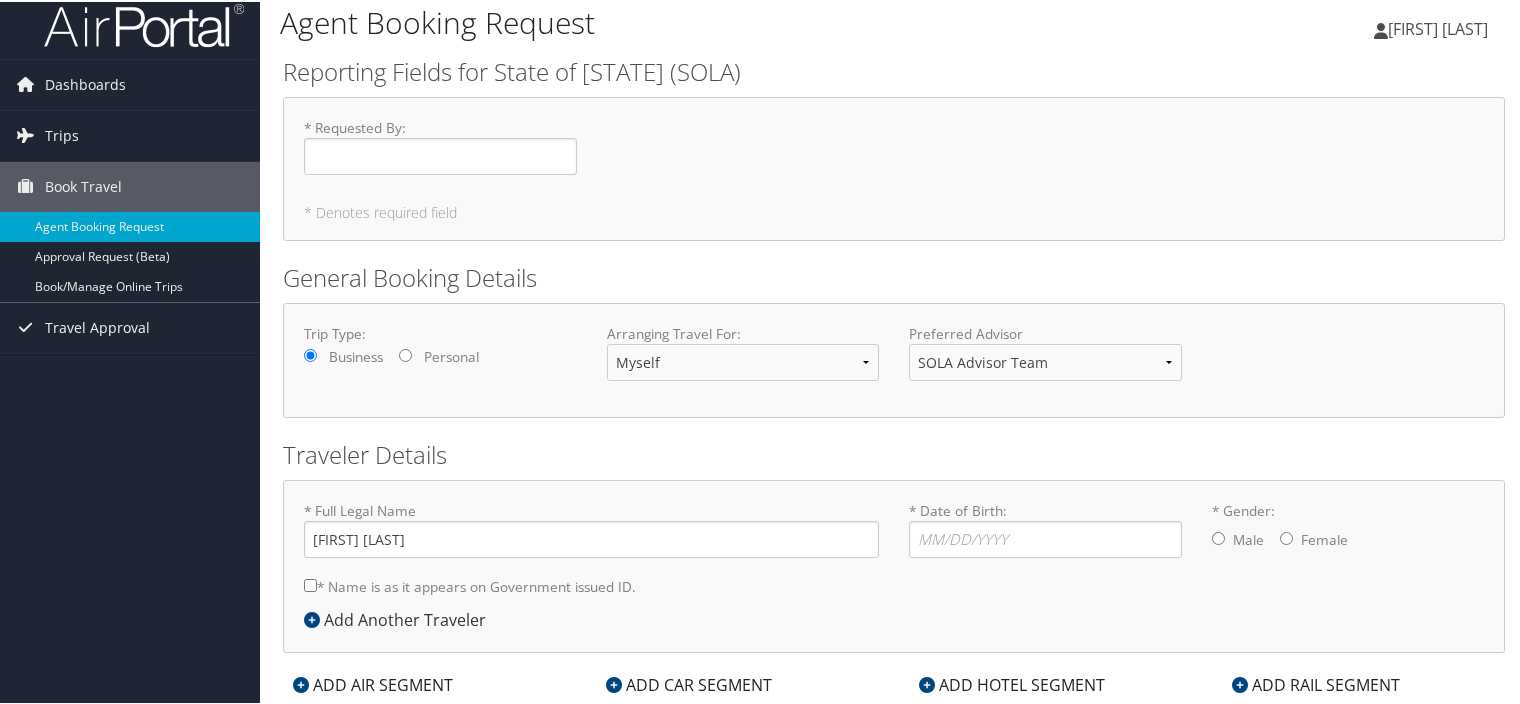 scroll, scrollTop: 0, scrollLeft: 0, axis: both 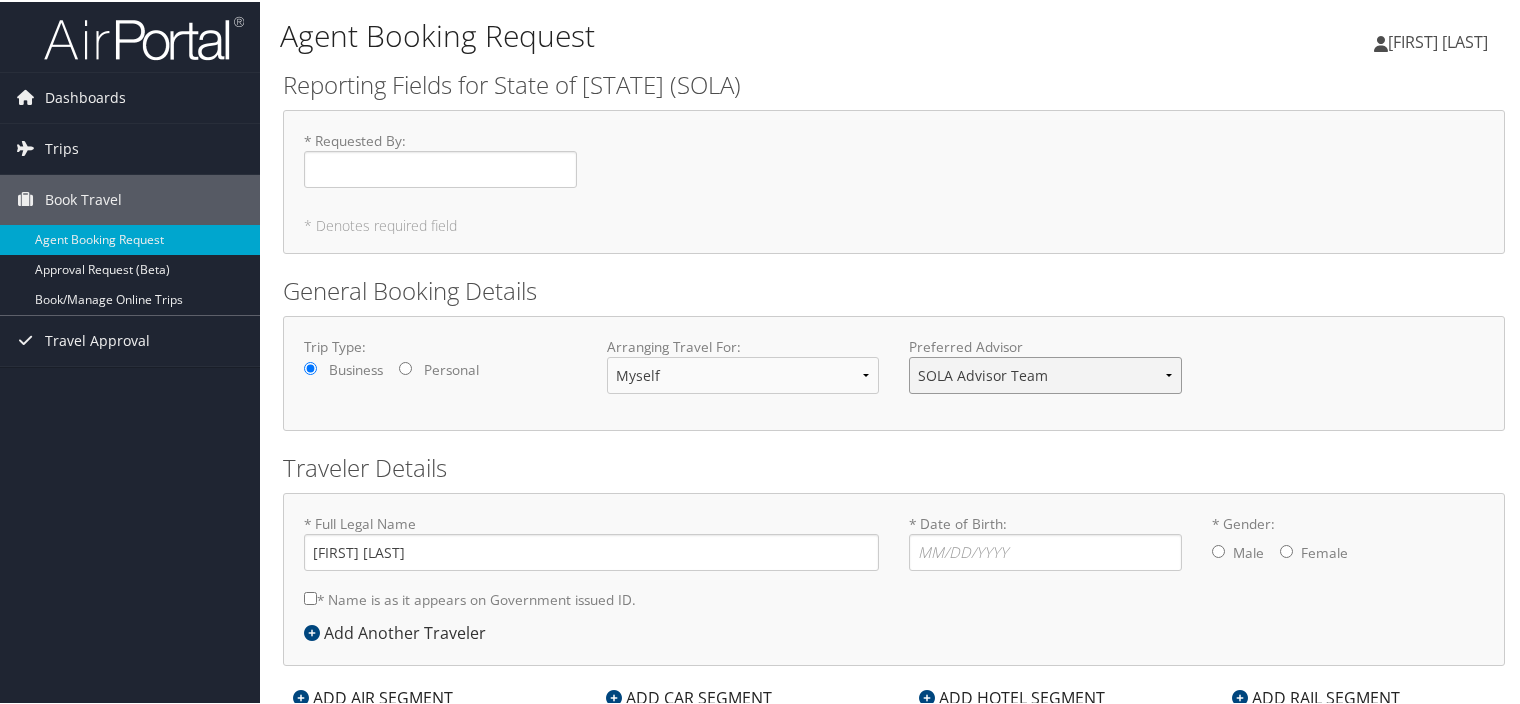 click on "SOLA Advisor Team" at bounding box center [1045, 373] 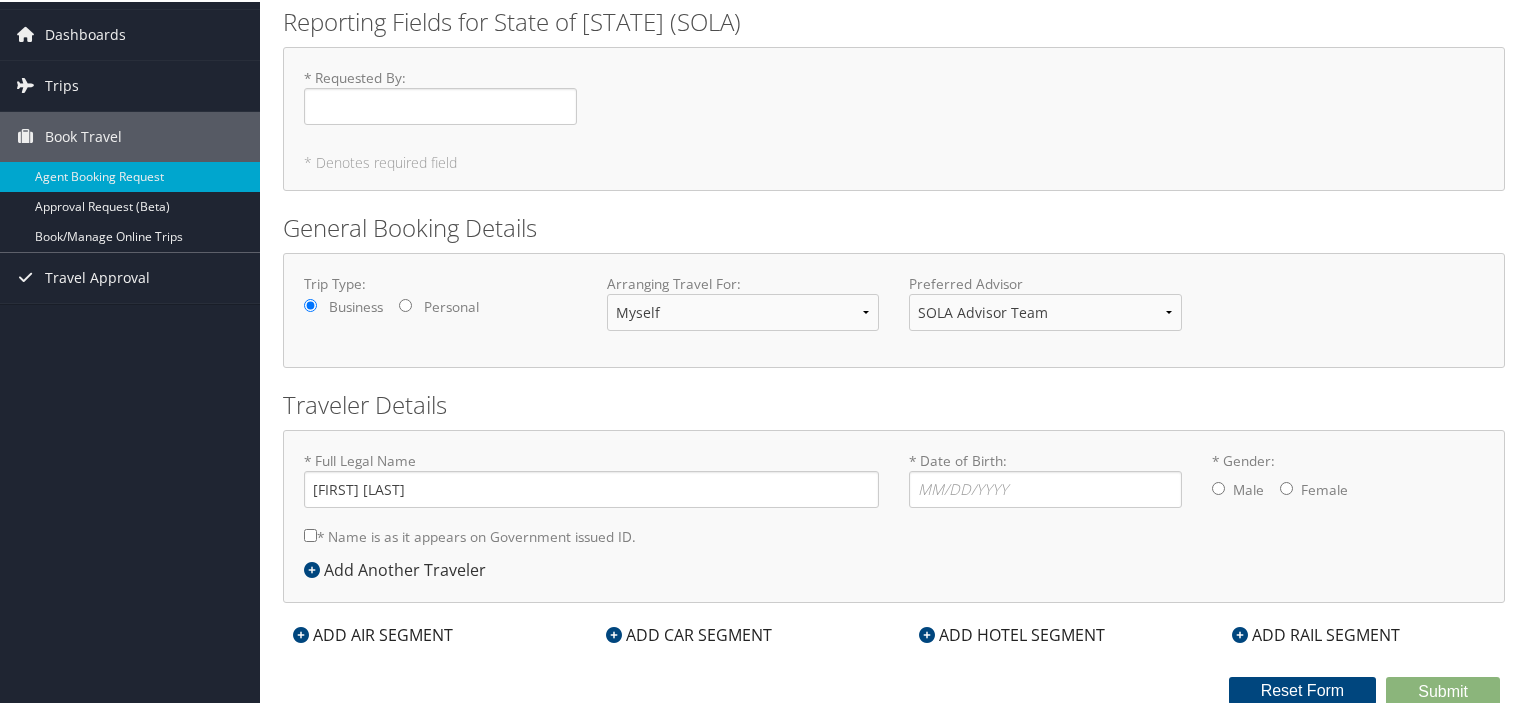 click on "ADD AIR SEGMENT" at bounding box center (373, 633) 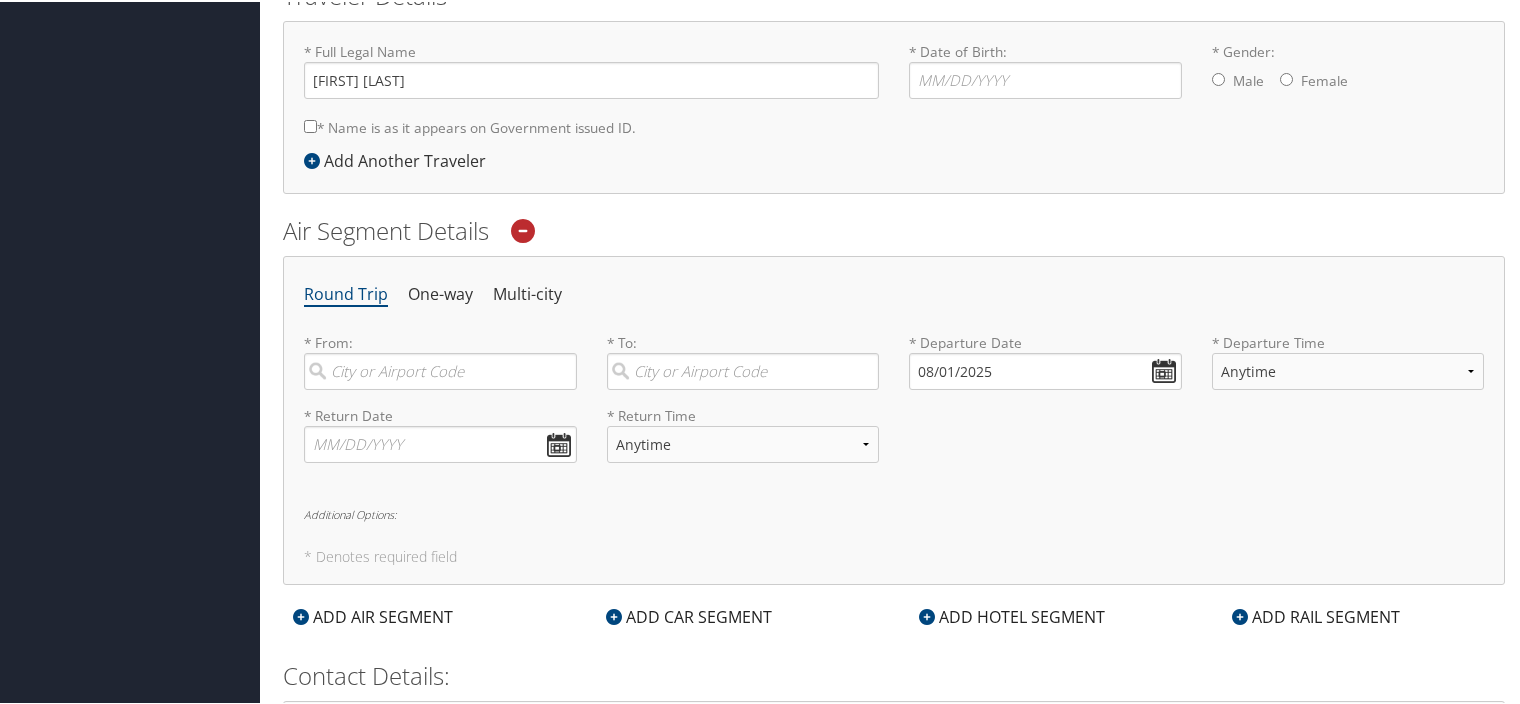 scroll, scrollTop: 543, scrollLeft: 0, axis: vertical 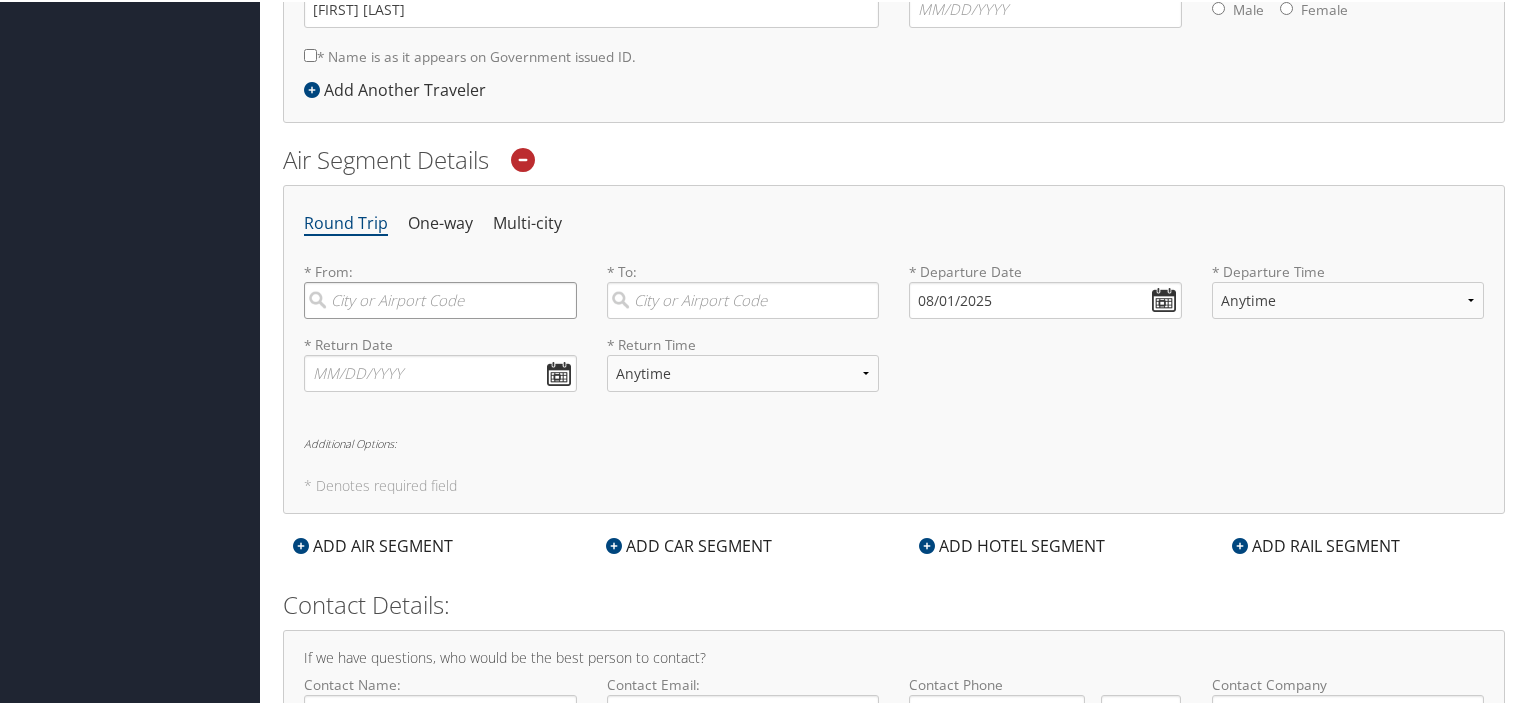 click at bounding box center [440, 298] 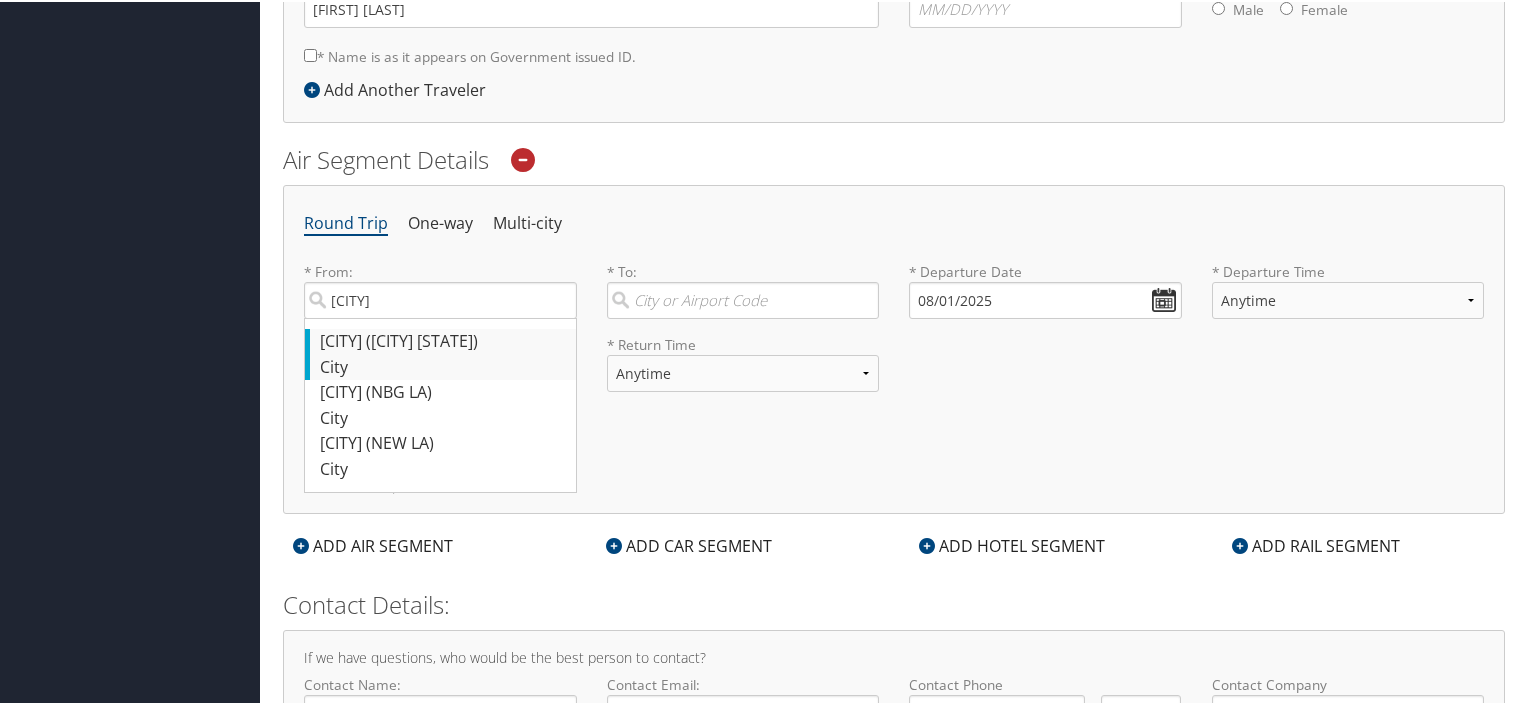 click on "New Orleans   (MSY LA)" at bounding box center (443, 340) 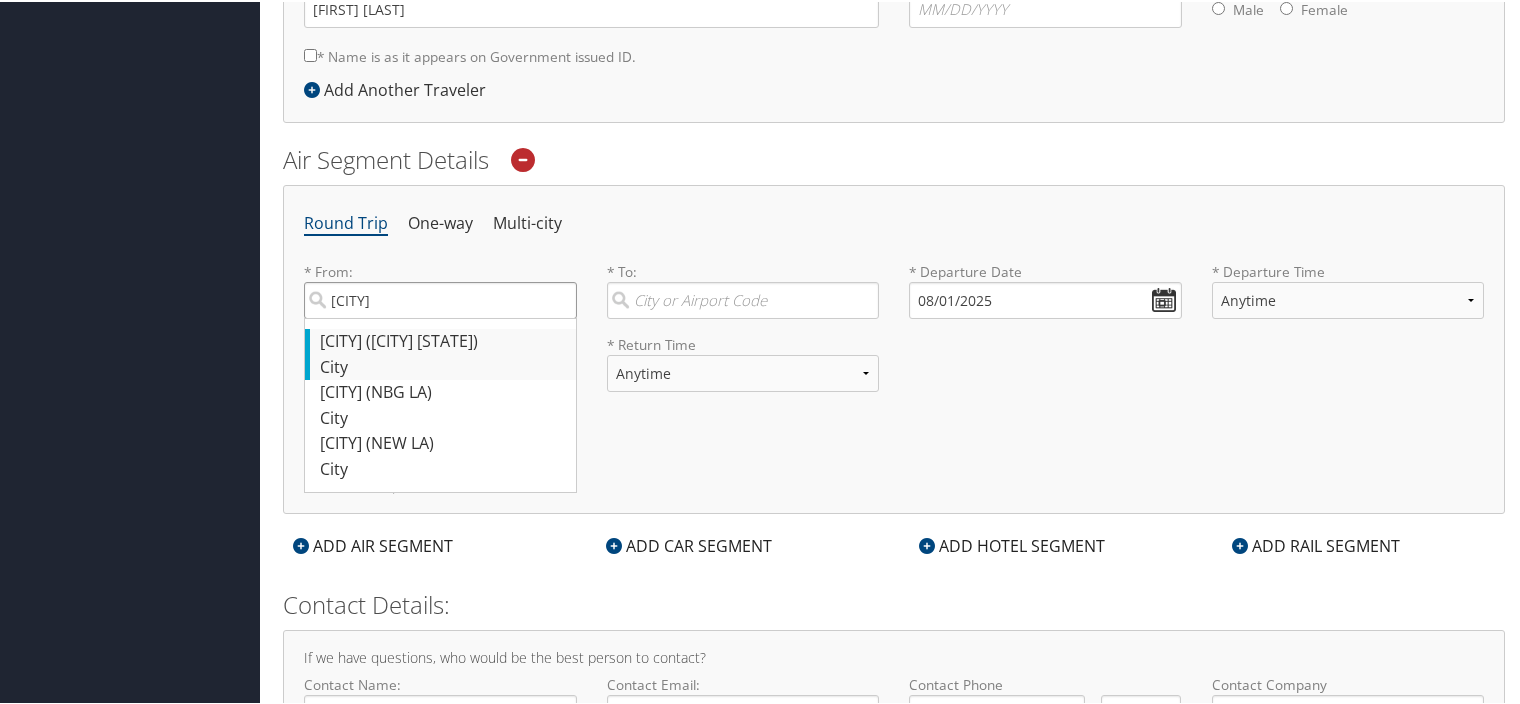 click on "new orleans" at bounding box center (440, 298) 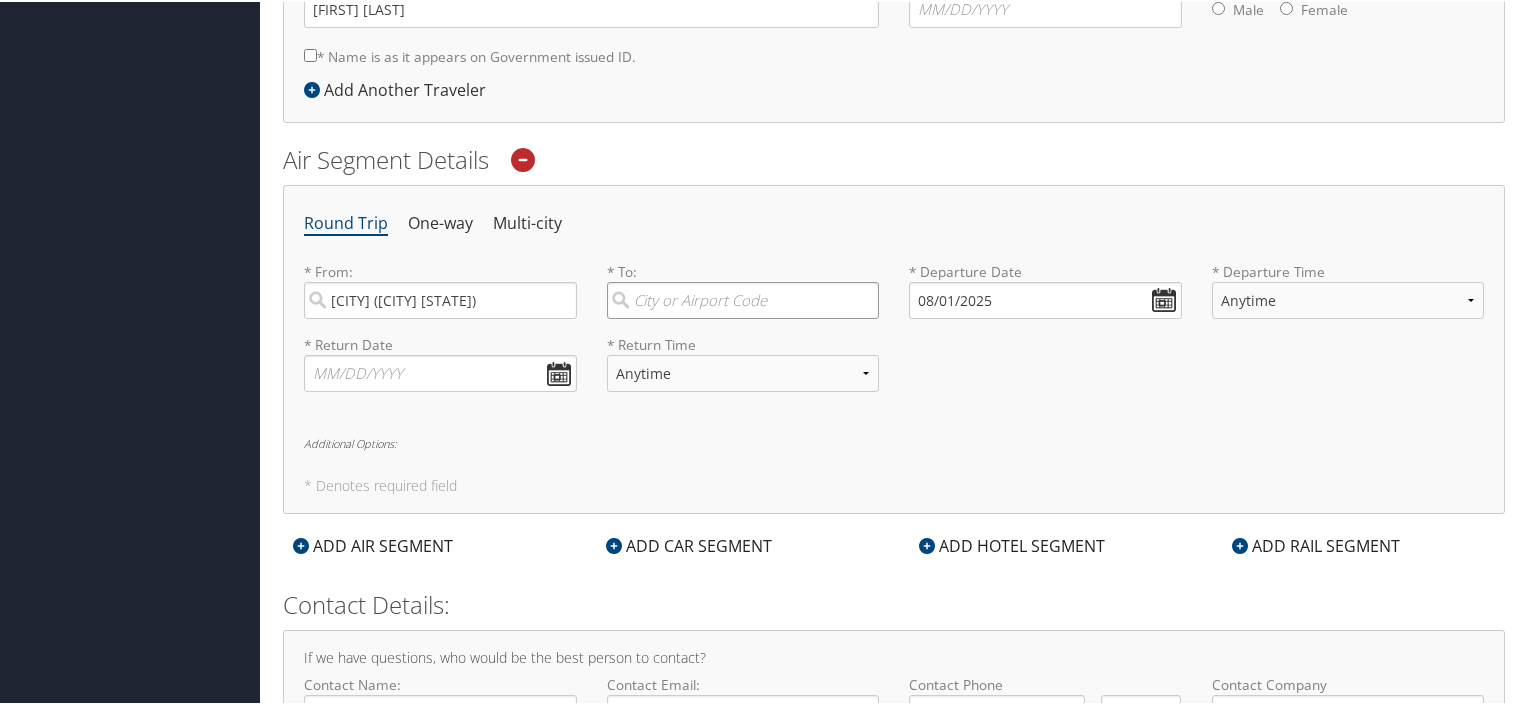click at bounding box center (743, 298) 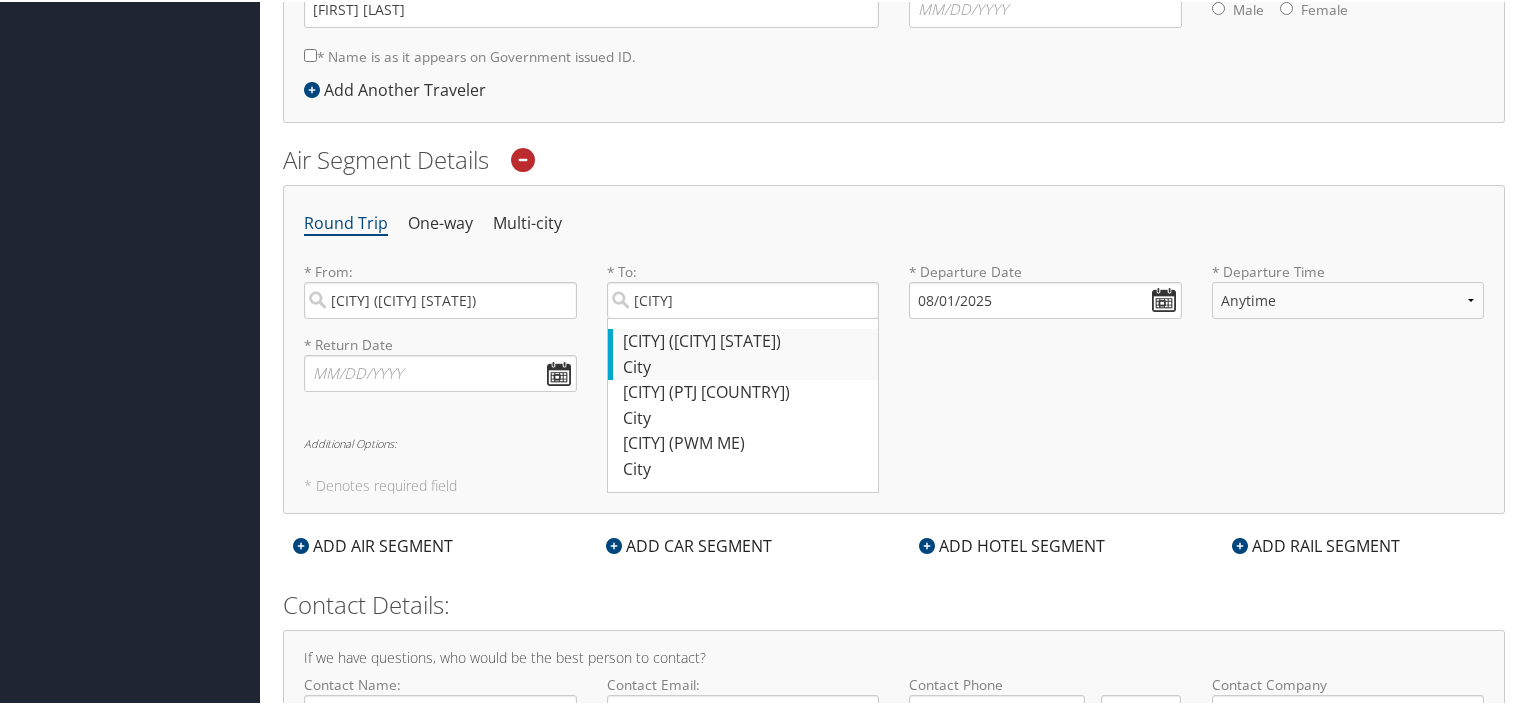 click on "Portland   (PDX OR)" at bounding box center [746, 340] 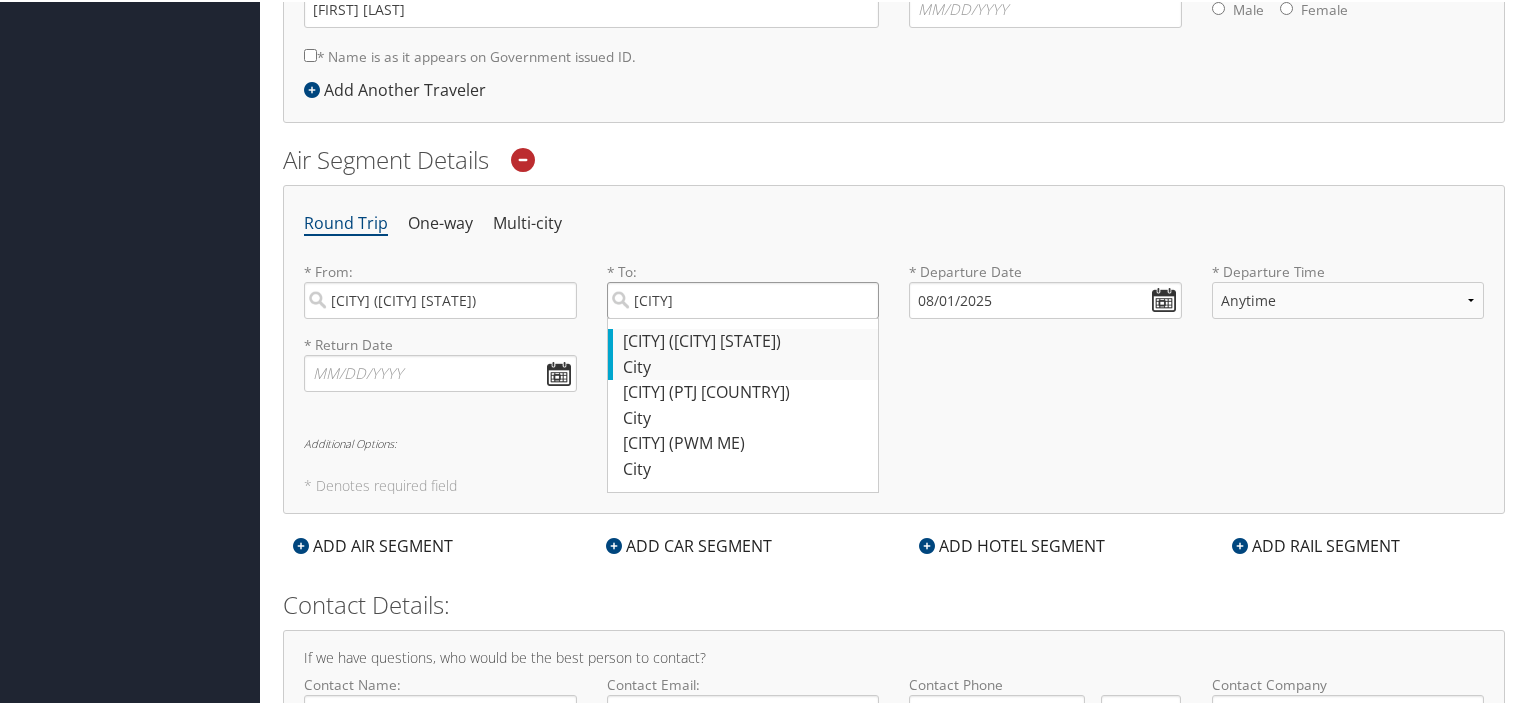 click on "portland" at bounding box center [743, 298] 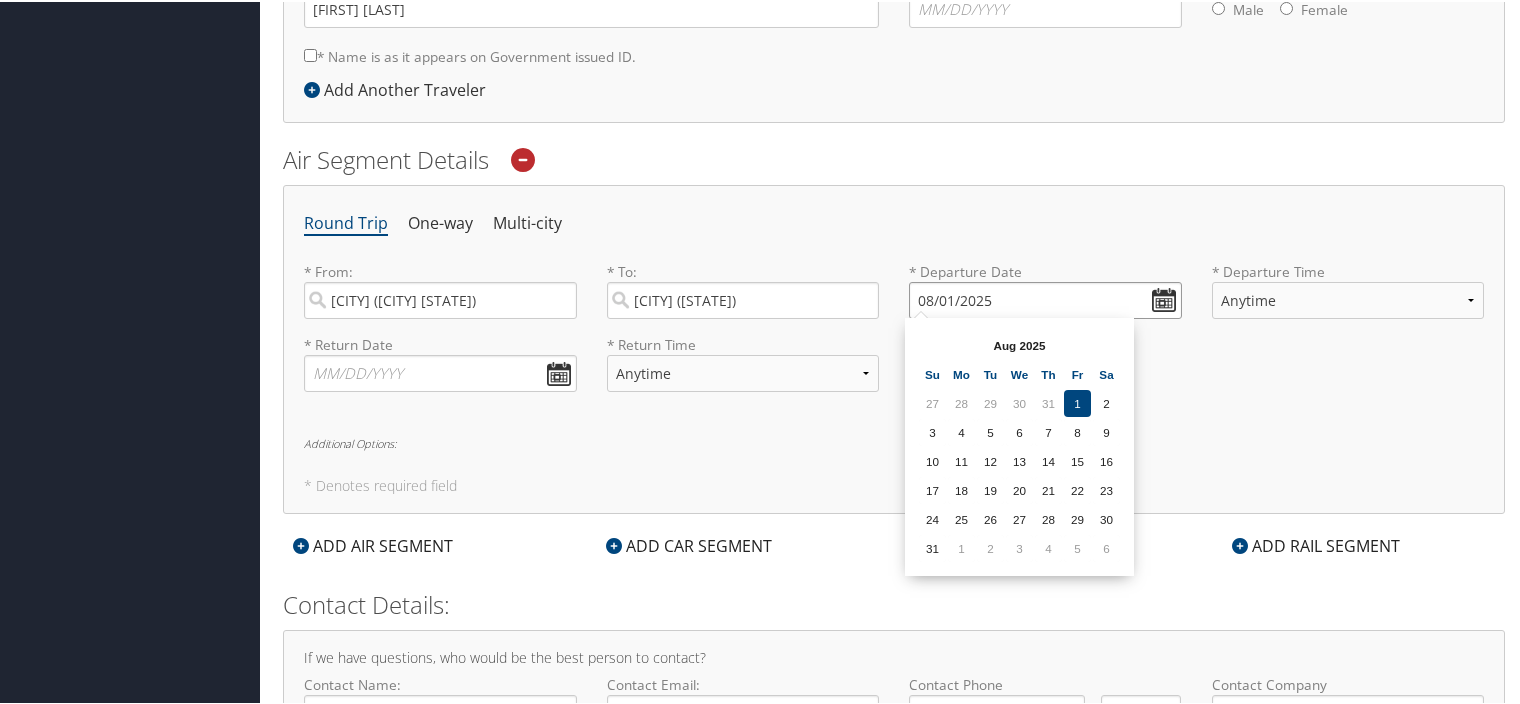 click on "08/01/2025" at bounding box center [1045, 298] 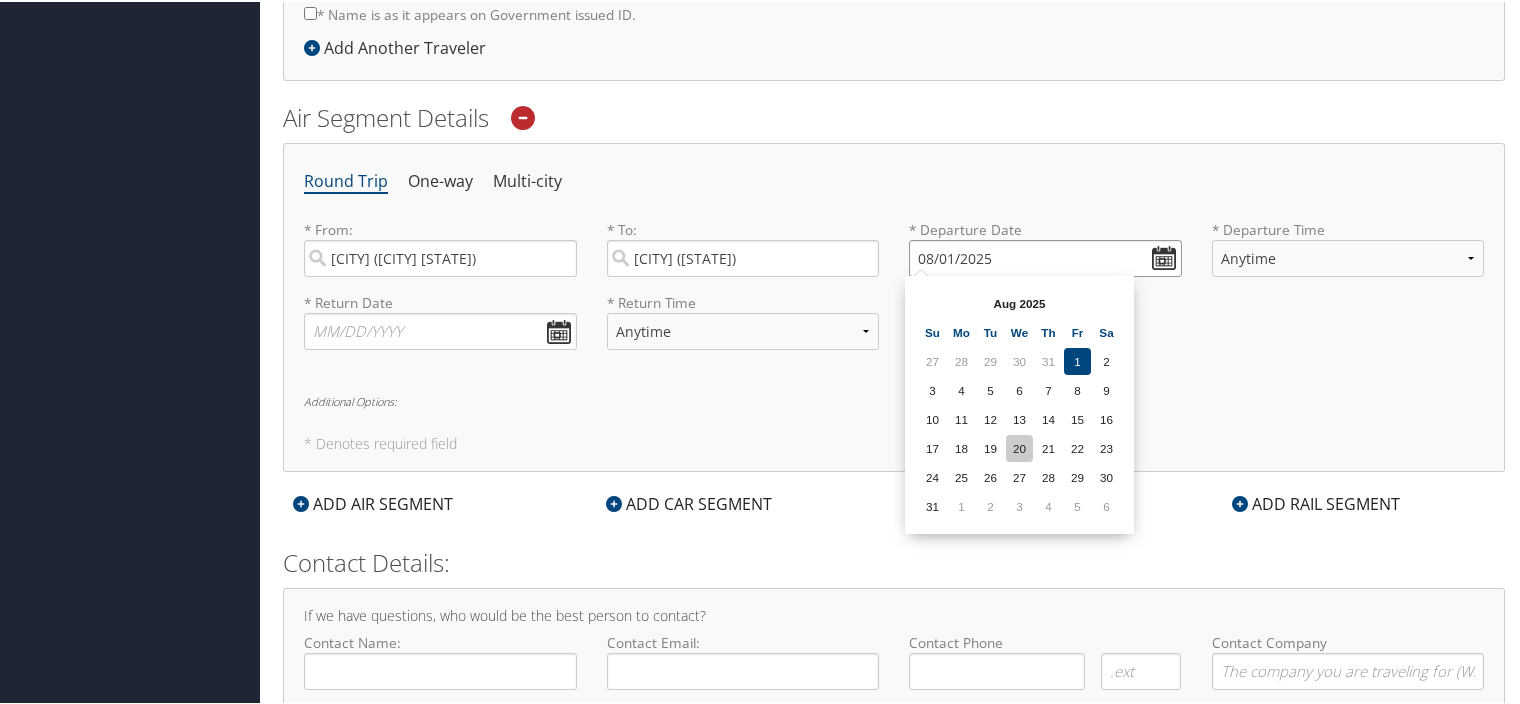 scroll, scrollTop: 575, scrollLeft: 0, axis: vertical 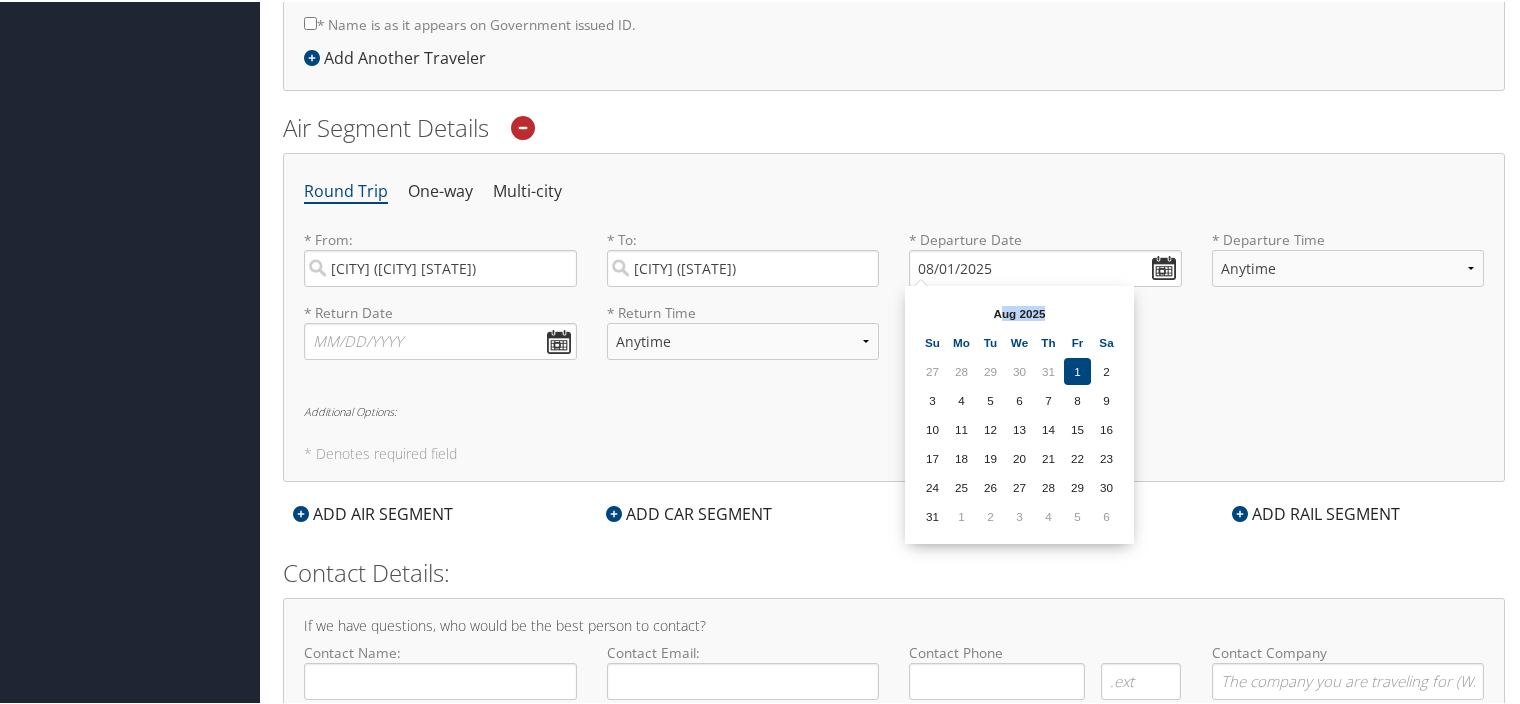 drag, startPoint x: 1002, startPoint y: 308, endPoint x: 1064, endPoint y: 320, distance: 63.15061 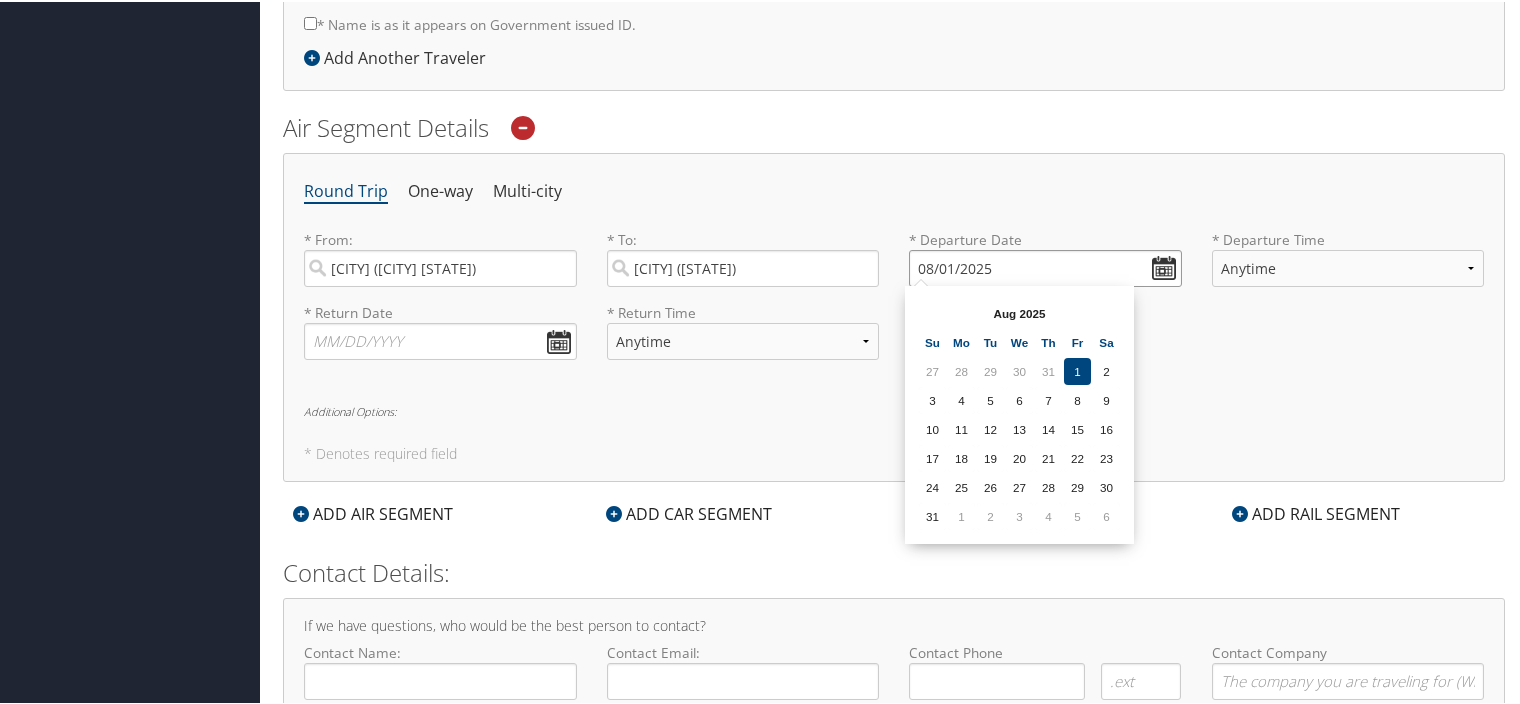 click on "08/01/2025" at bounding box center [1045, 266] 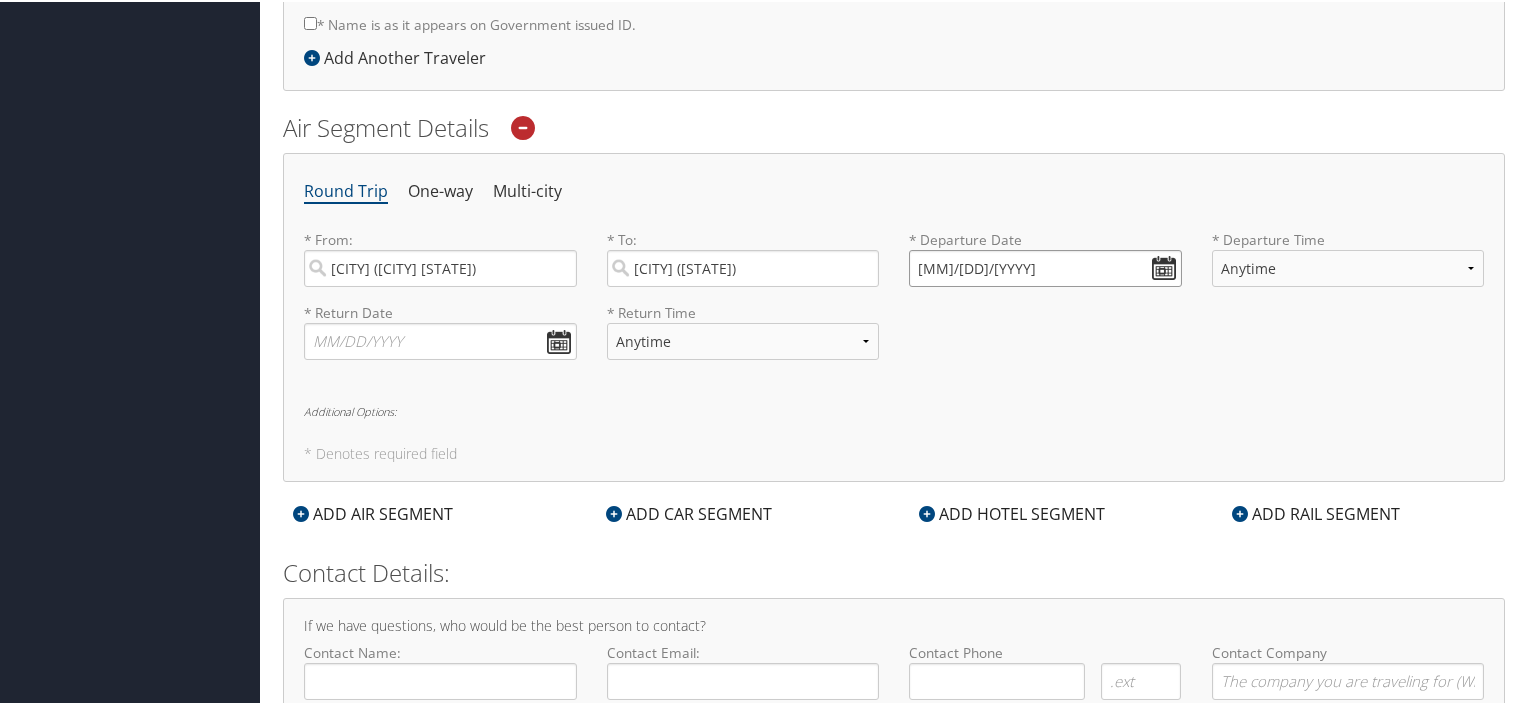click on "08/01/0202" at bounding box center (1045, 266) 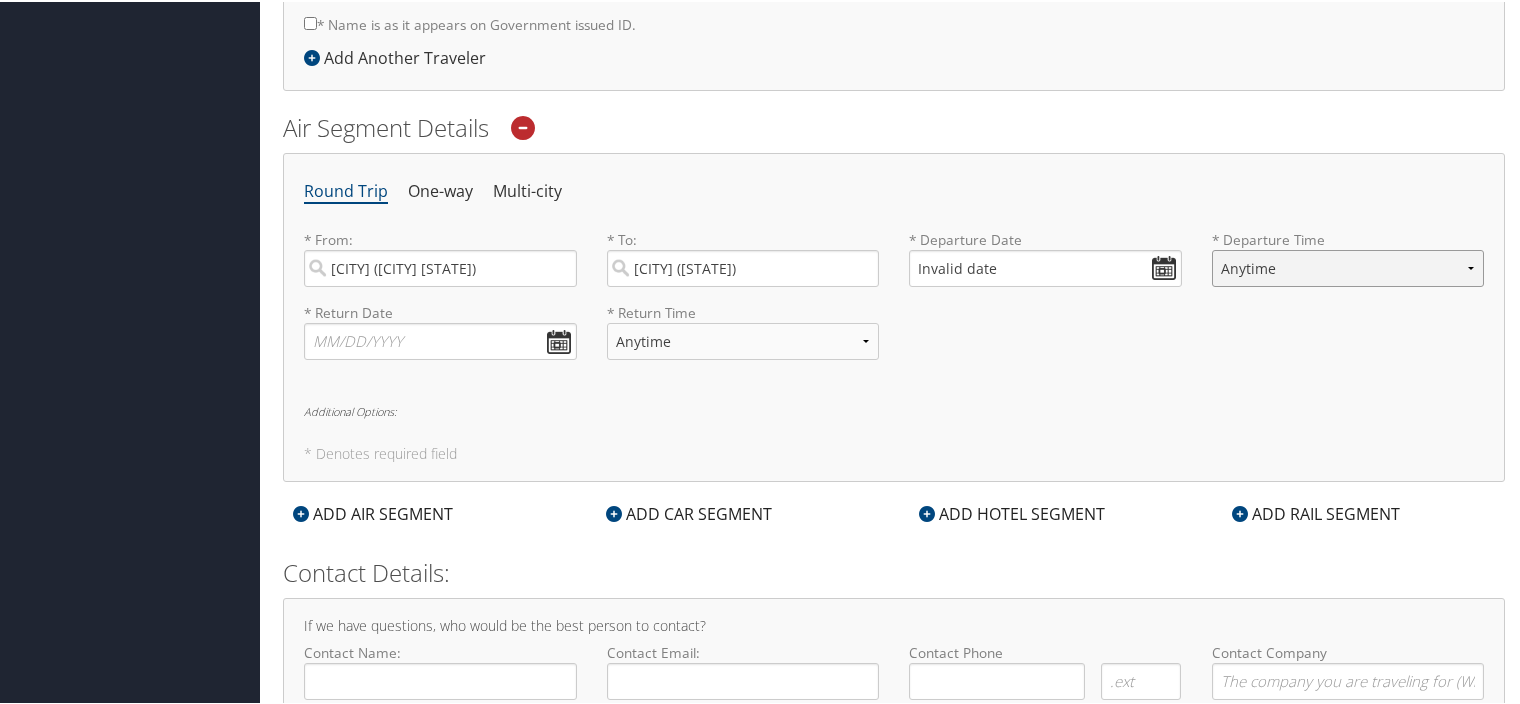click on "Anytime Early Morning (5AM-7AM) Morning (7AM-12PM) Afternoon (12PM-5PM) Evening (5PM-10PM) Red Eye (10PM-5AM)  12:00 AM   1:00 AM   2:00 AM   3:00 AM   4:00 AM   5:00 AM   6:00 AM   7:00 AM   8:00 AM   9:00 AM   10:00 AM   11:00 AM   12:00 PM (Noon)   1:00 PM   2:00 PM   3:00 PM   4:00 PM   5:00 PM   6:00 PM   7:00 PM   8:00 PM   9:00 PM   10:00 PM   11:00 PM" at bounding box center (1348, 266) 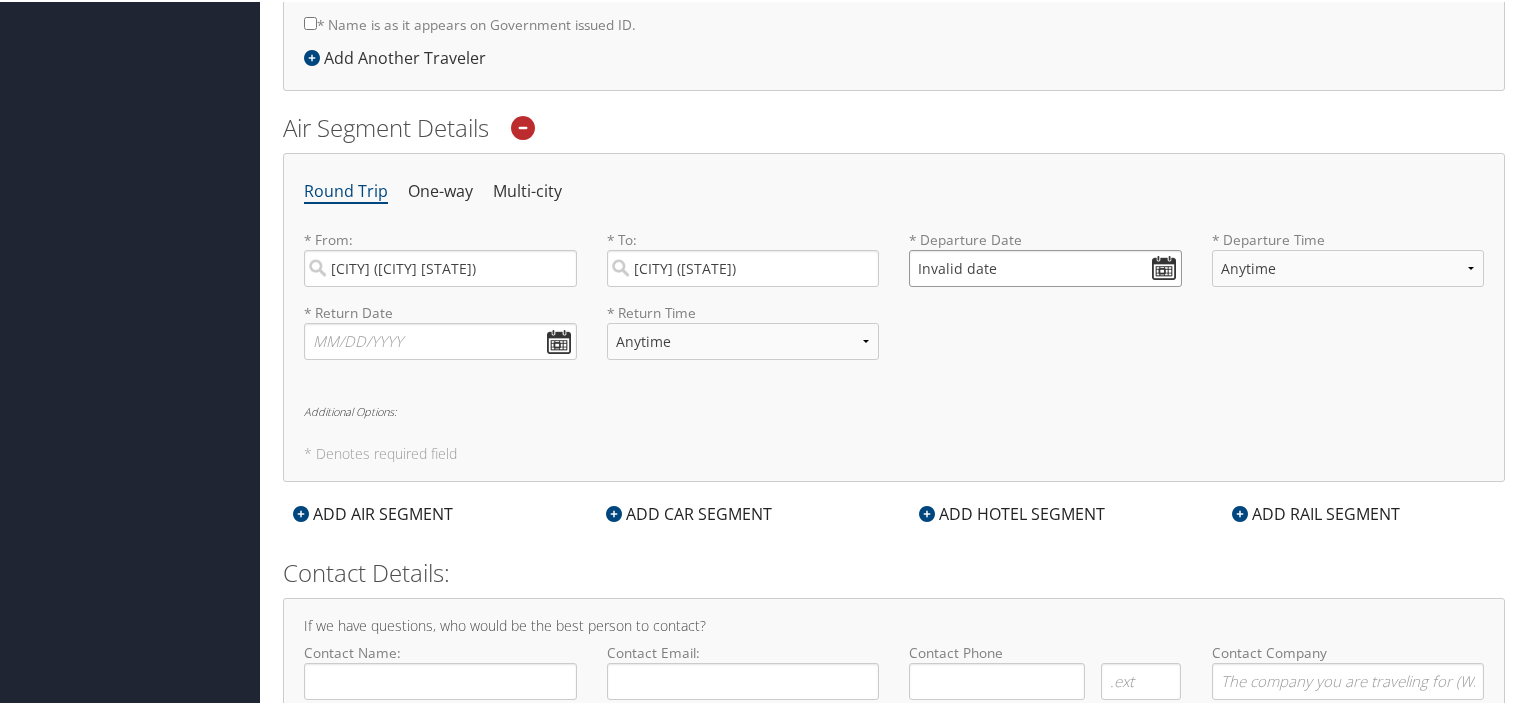 click on "Invalid date" at bounding box center (1045, 266) 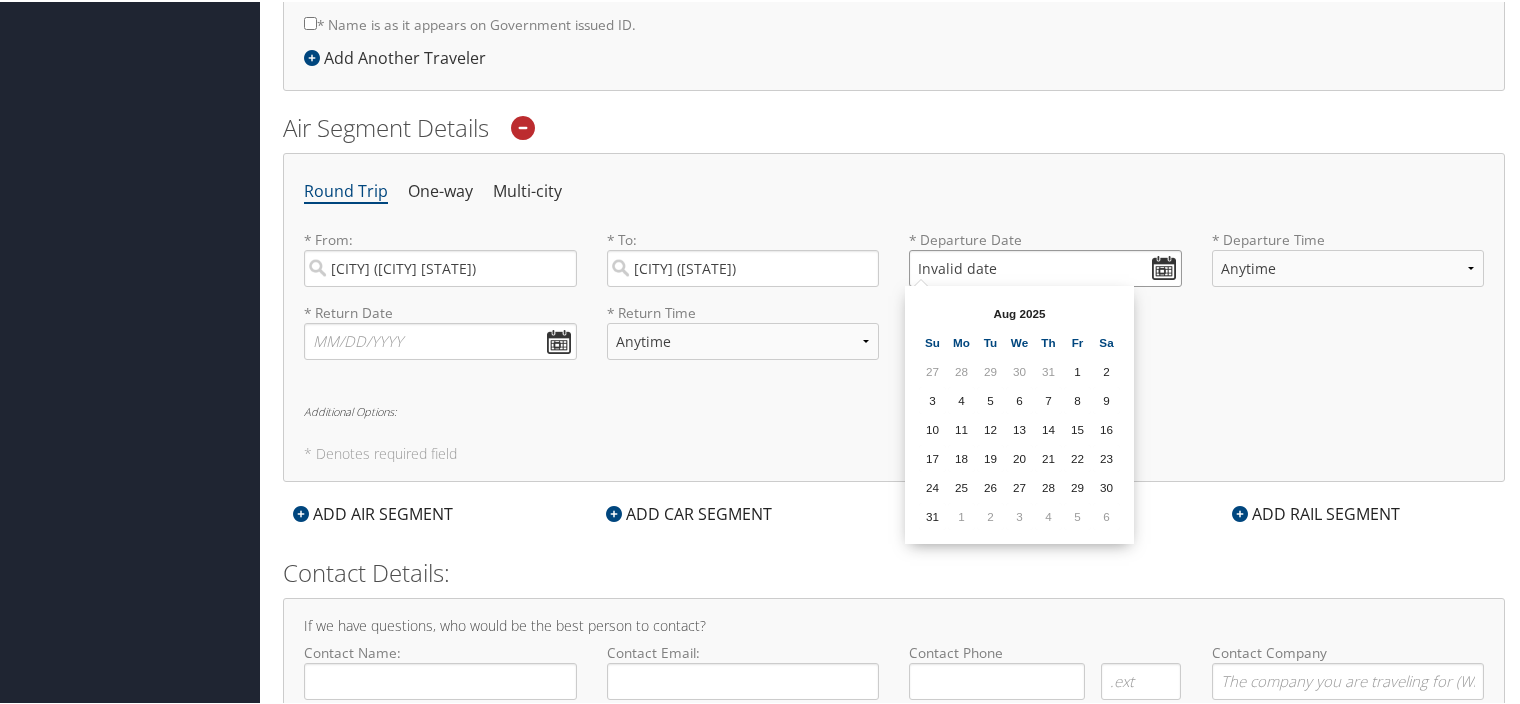 click on "Invalid date" at bounding box center [1045, 266] 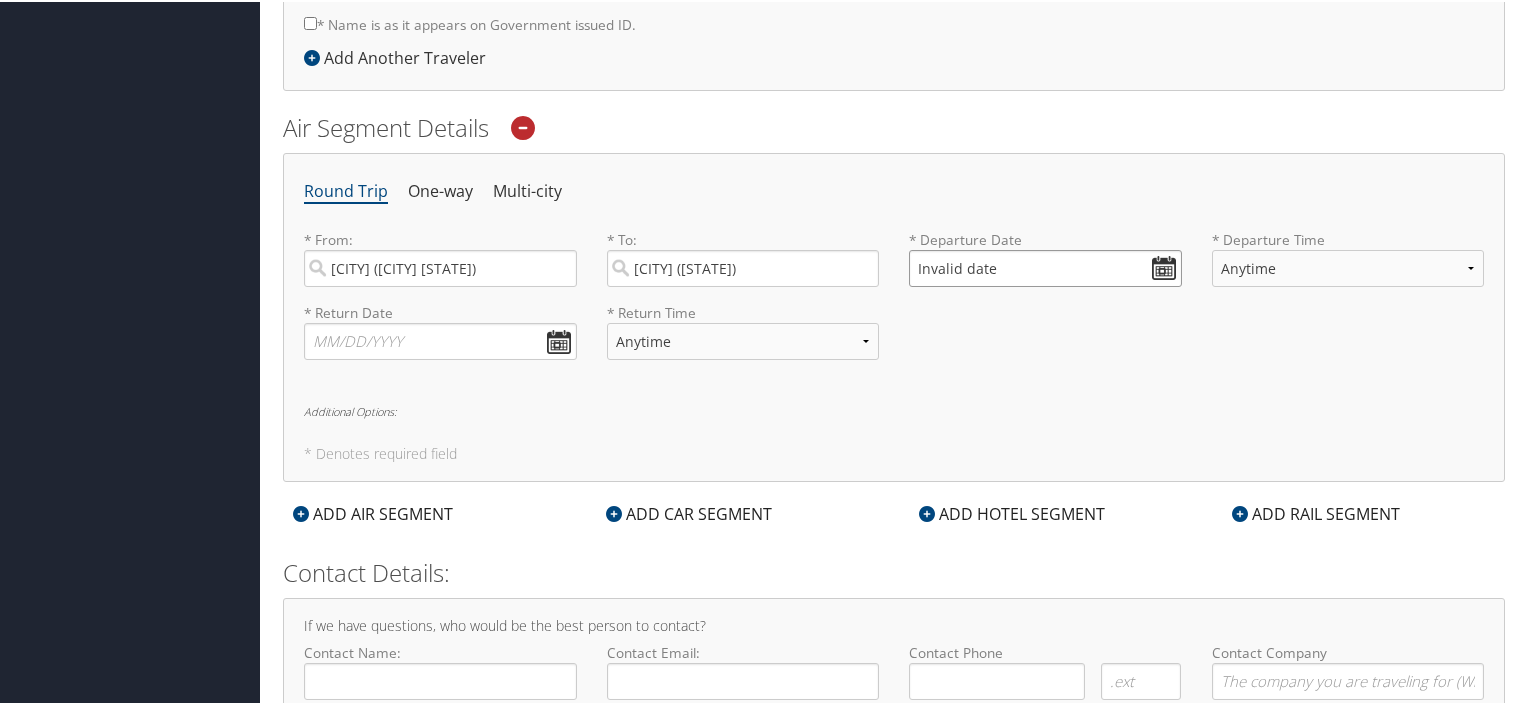 click on "Invalid date" at bounding box center [1045, 266] 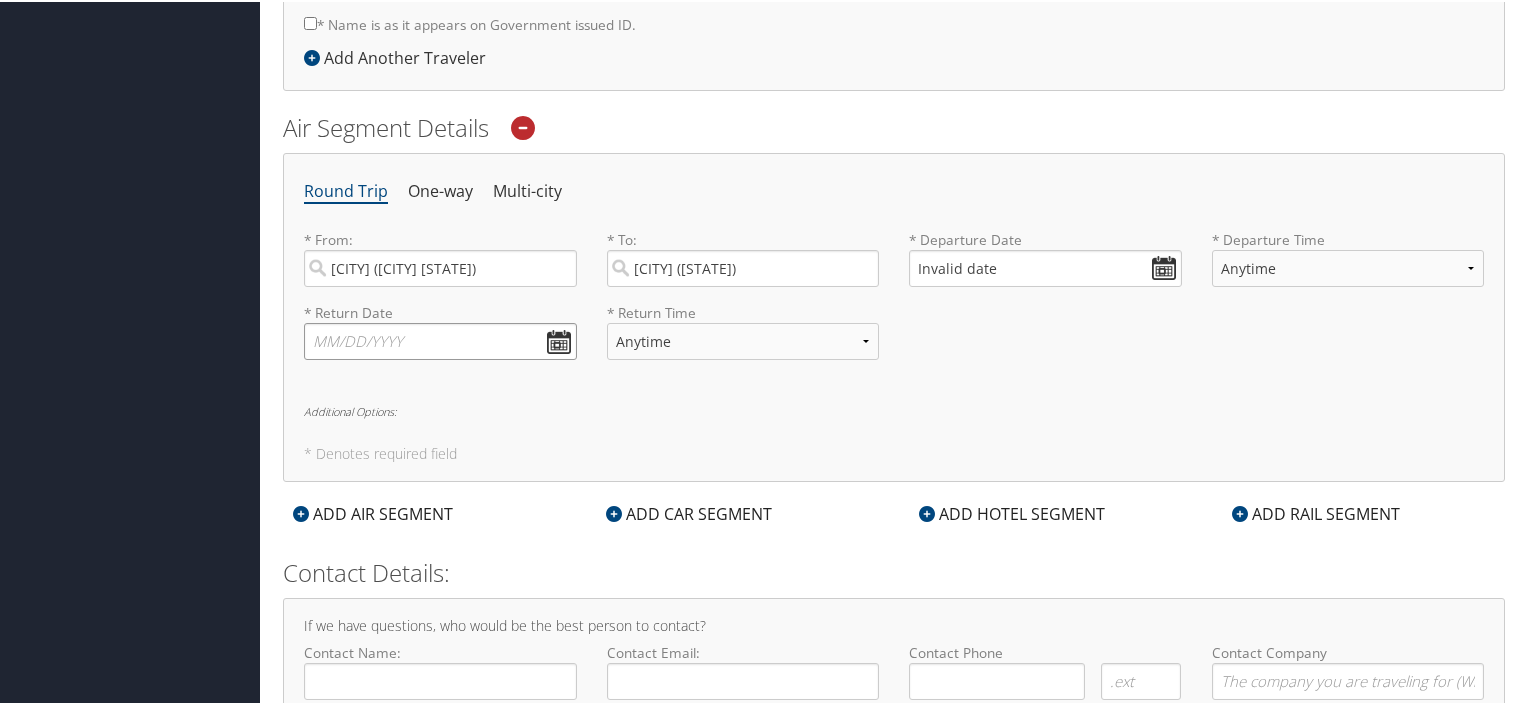click at bounding box center [440, 339] 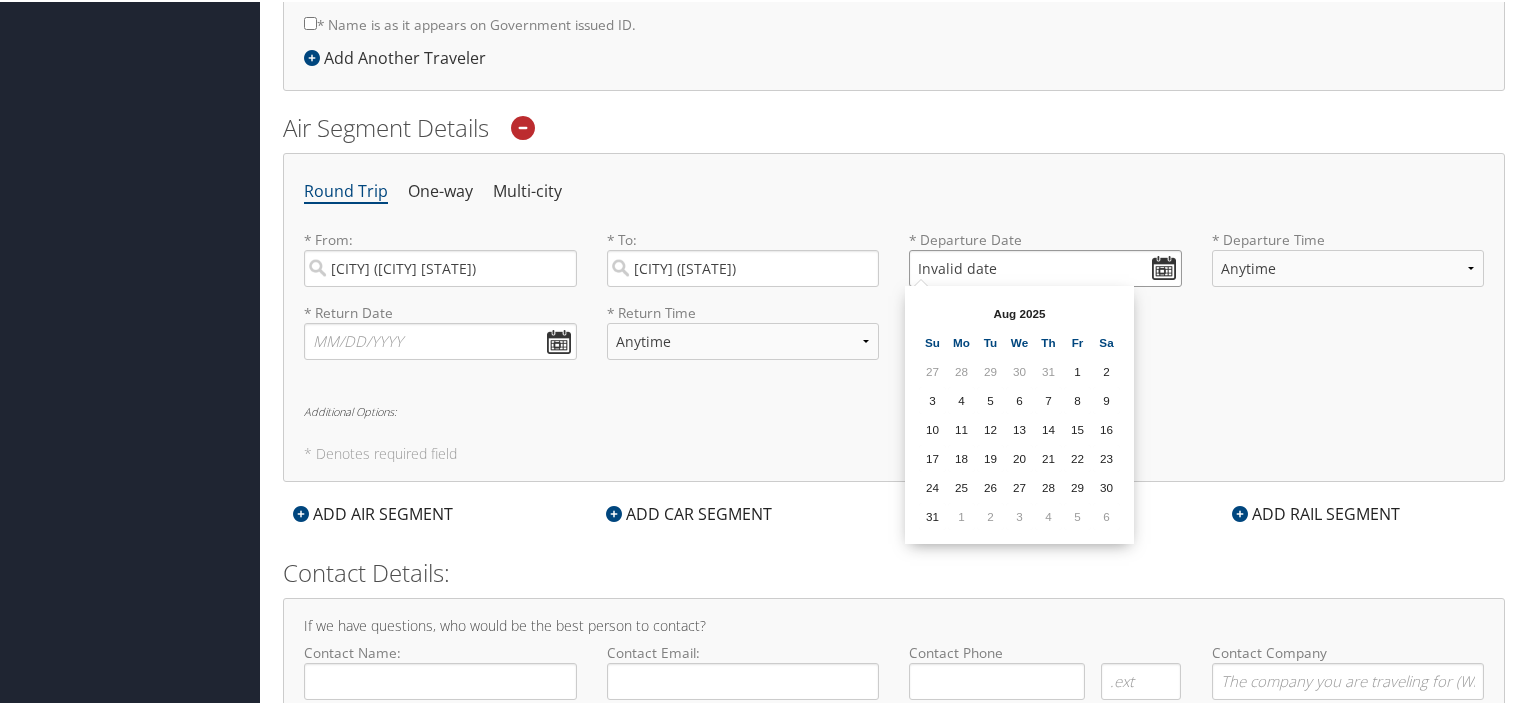 click on "Invalid date" at bounding box center [1045, 266] 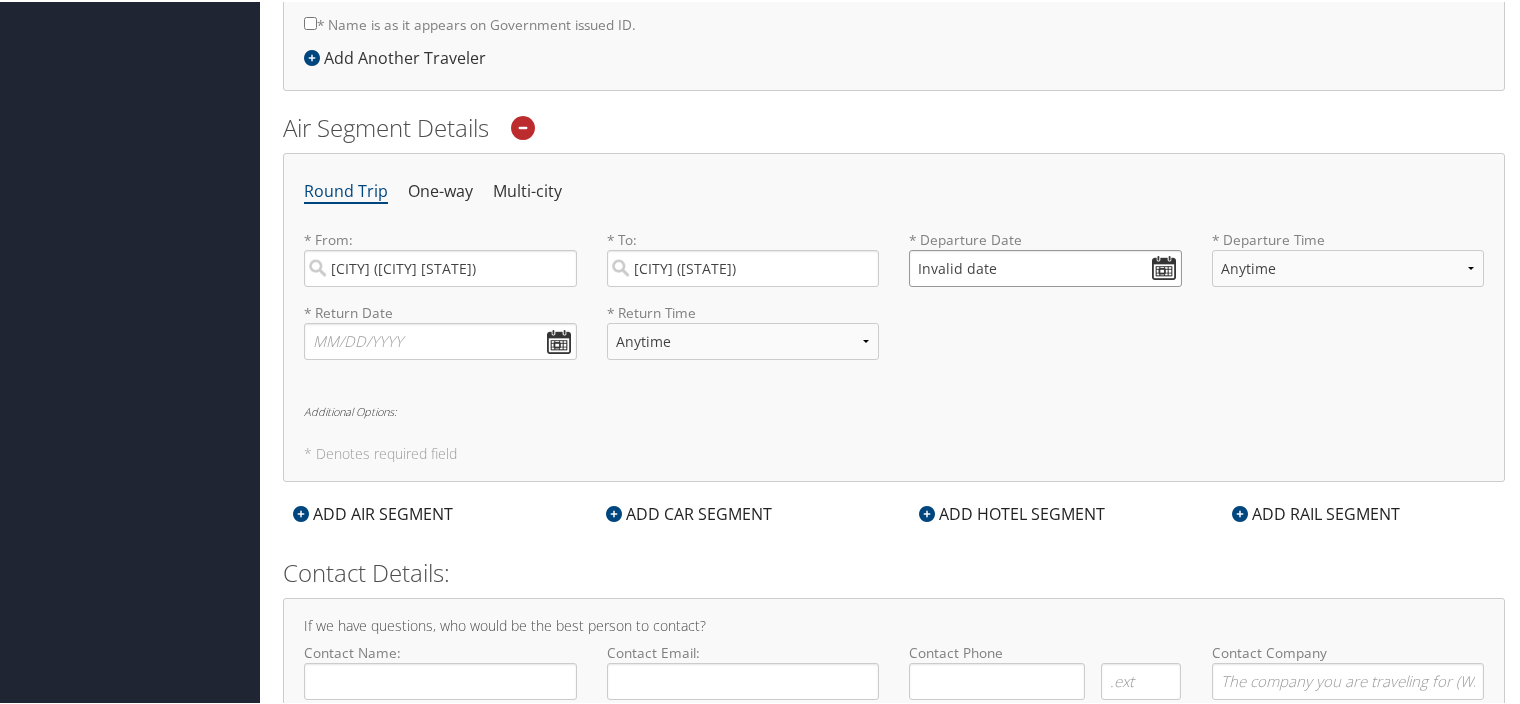type on "Invalid date" 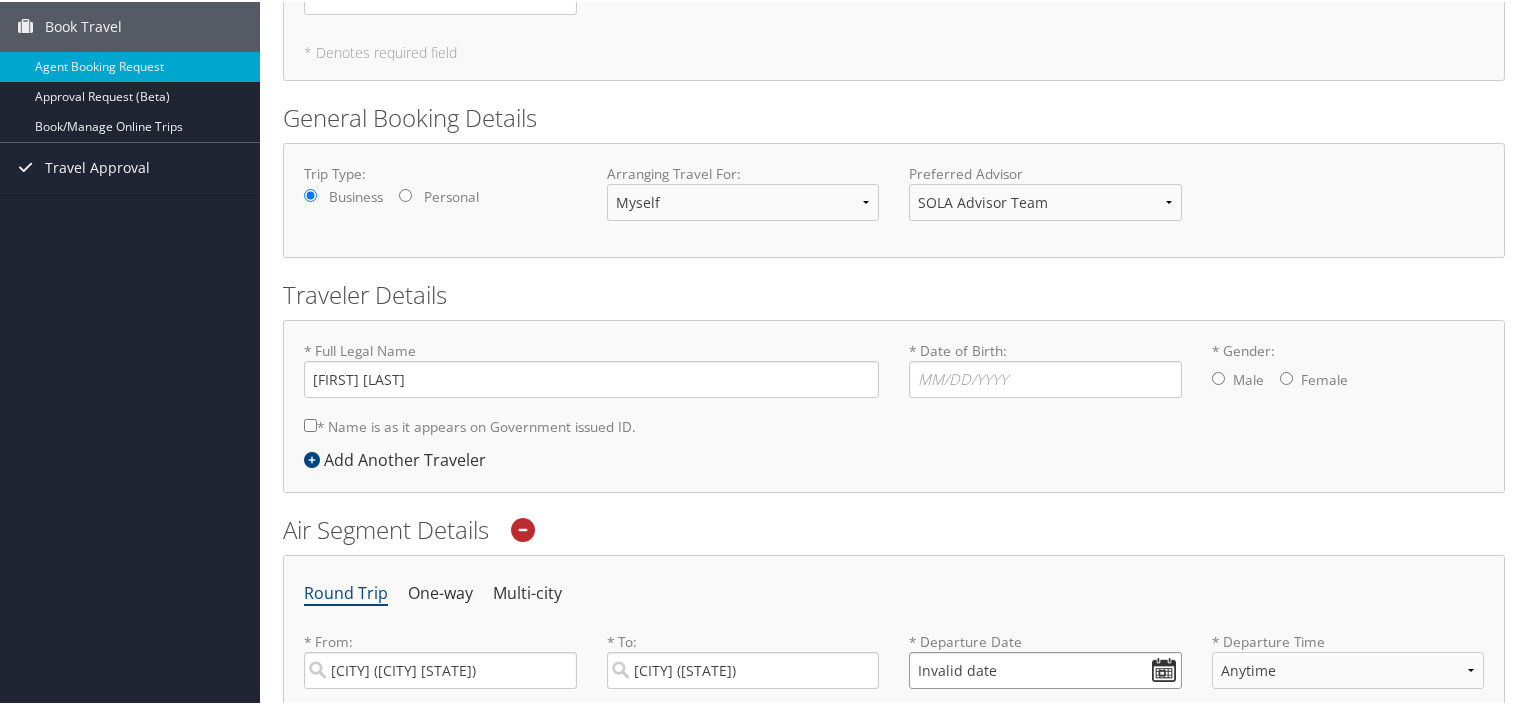 scroll, scrollTop: 0, scrollLeft: 0, axis: both 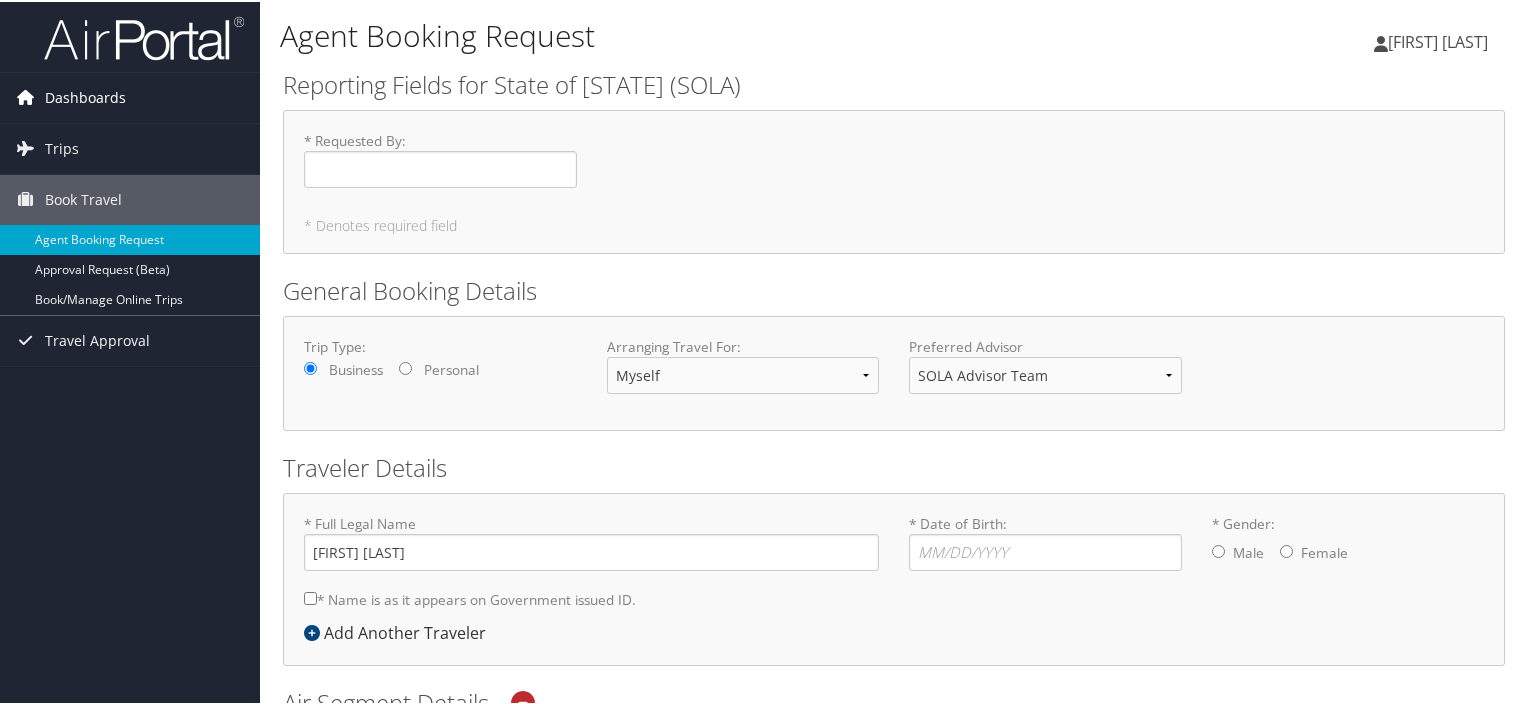 click on "Dashboards" at bounding box center [85, 96] 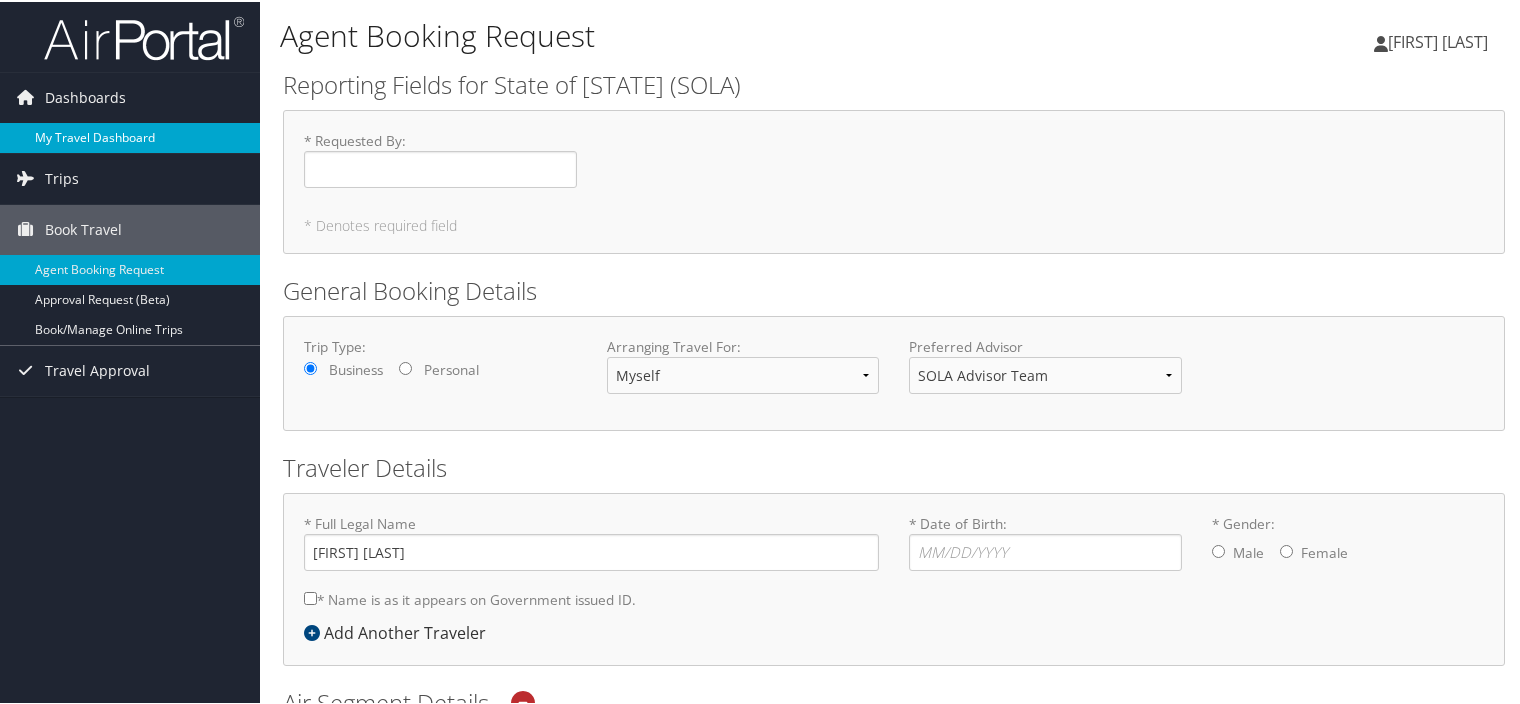 click on "My Travel Dashboard" at bounding box center (130, 136) 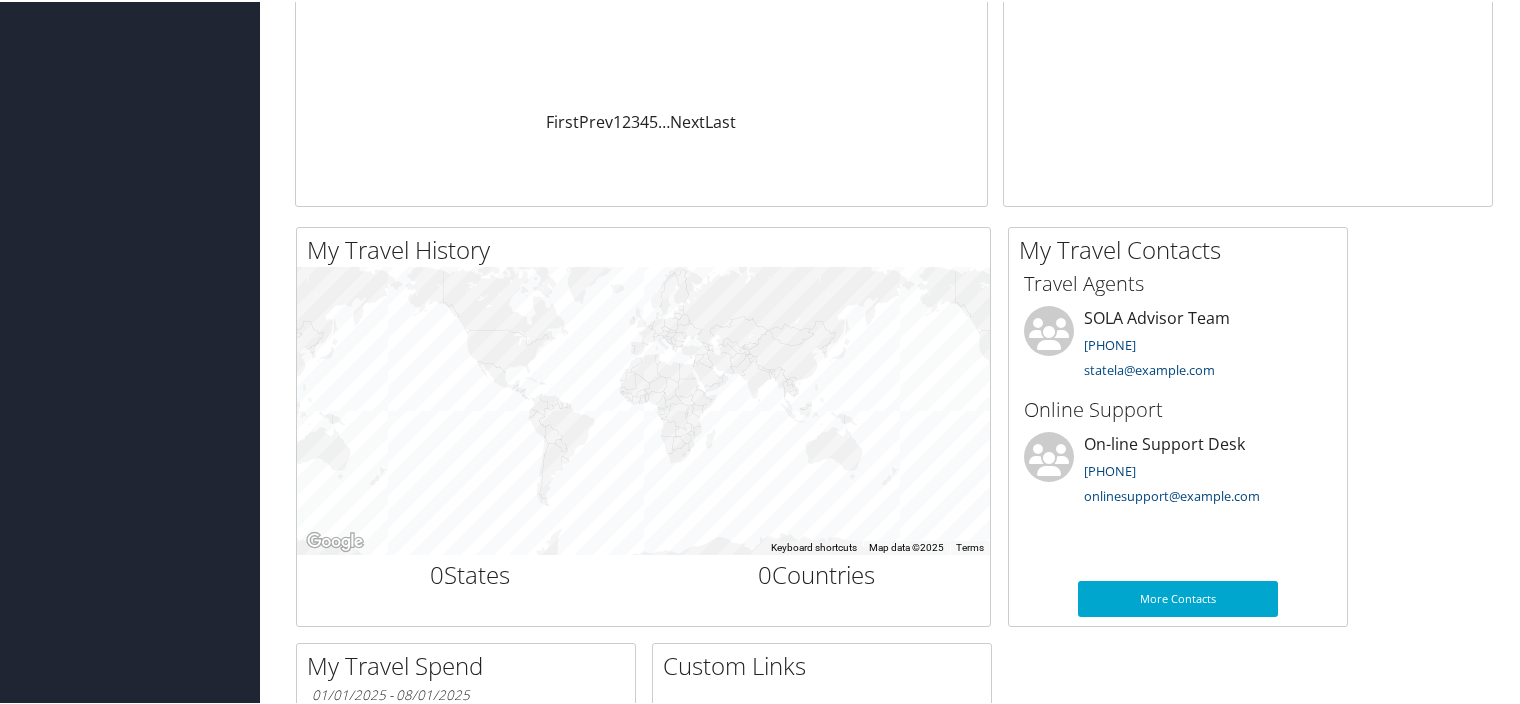 scroll, scrollTop: 0, scrollLeft: 0, axis: both 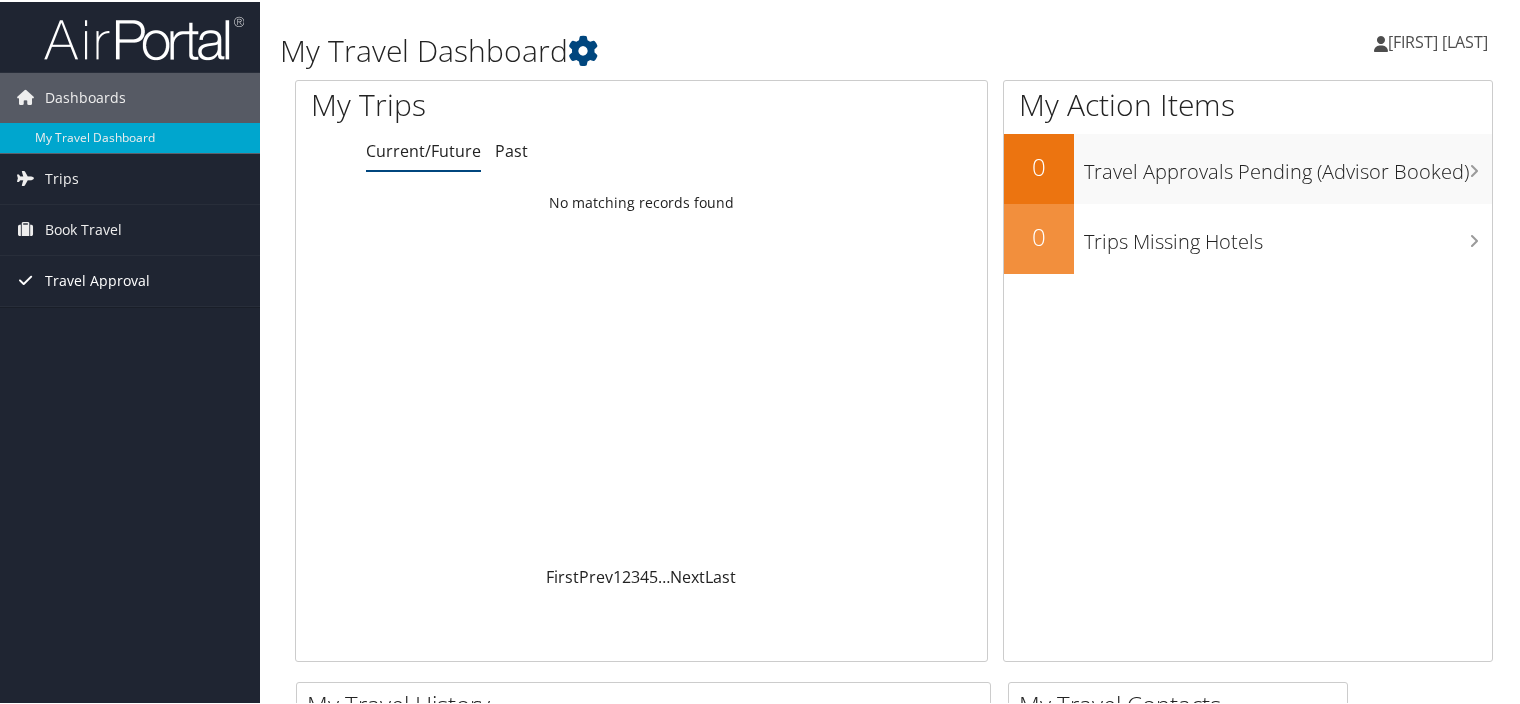 click on "Travel Approval" at bounding box center [97, 279] 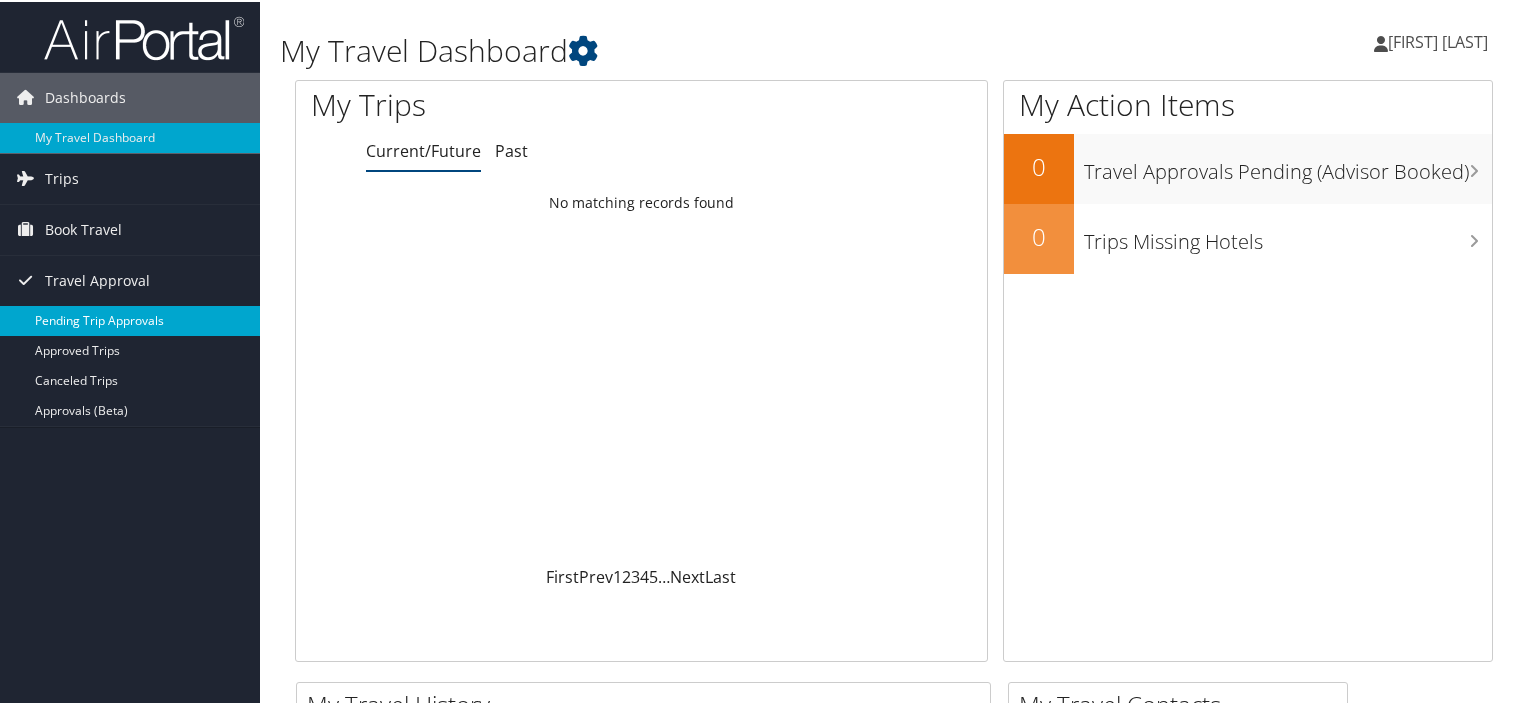 click on "Pending Trip Approvals" at bounding box center [130, 319] 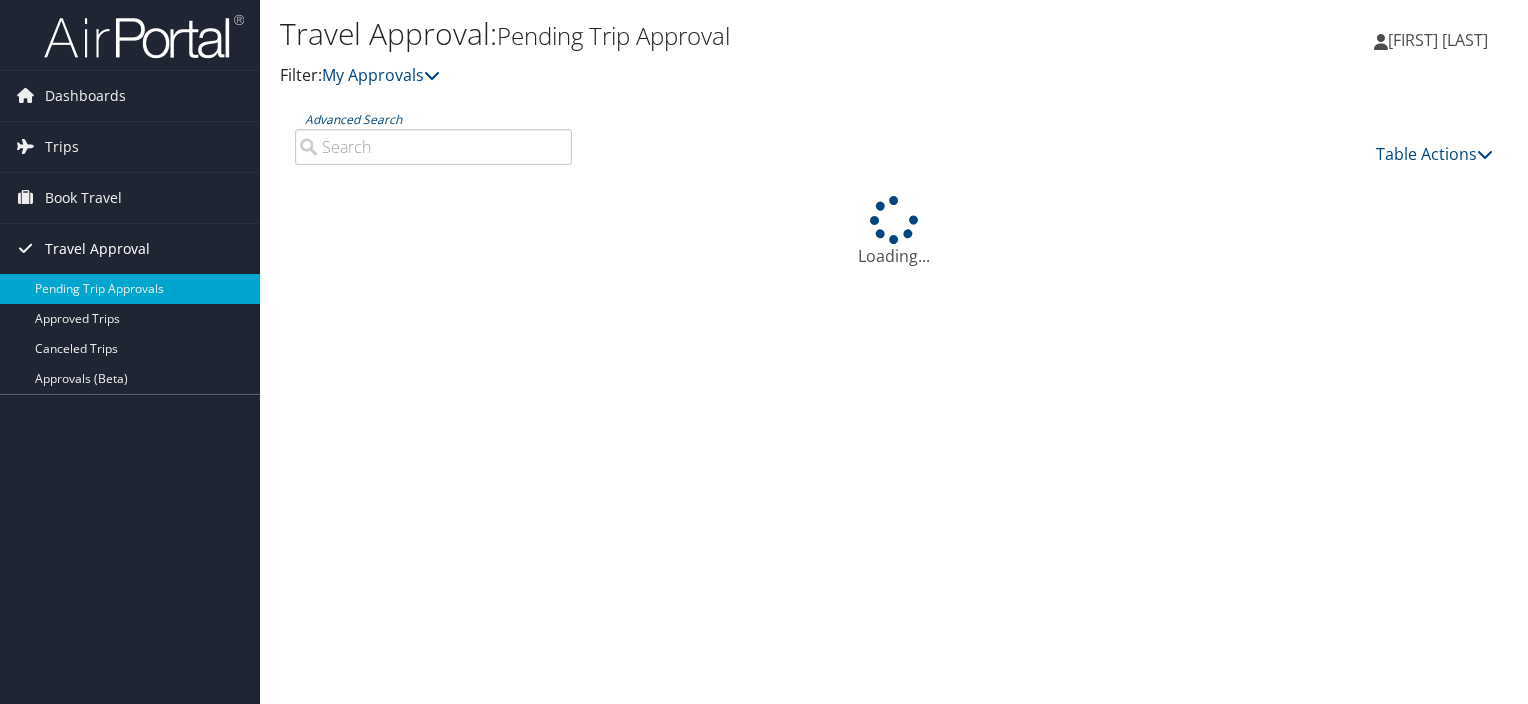 scroll, scrollTop: 0, scrollLeft: 0, axis: both 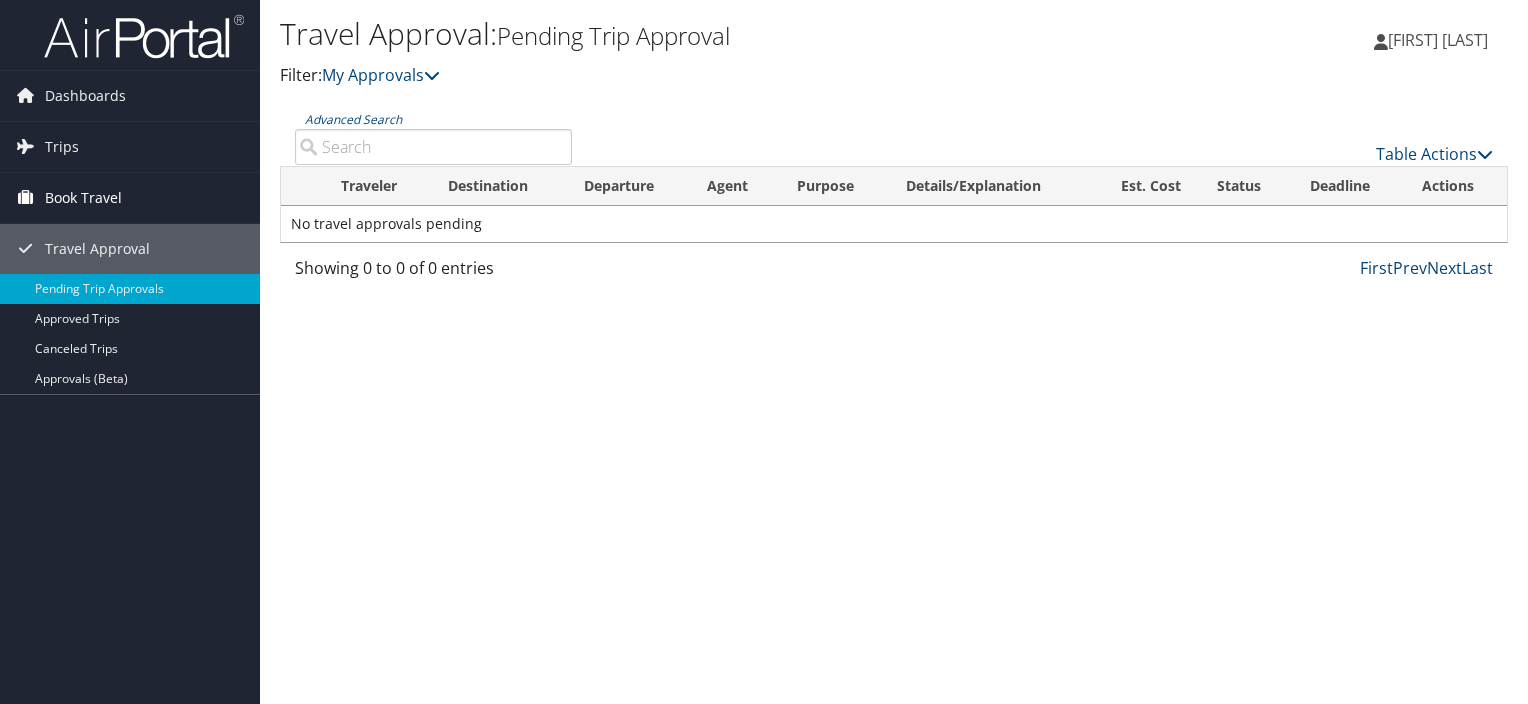 click on "Book Travel" at bounding box center [83, 198] 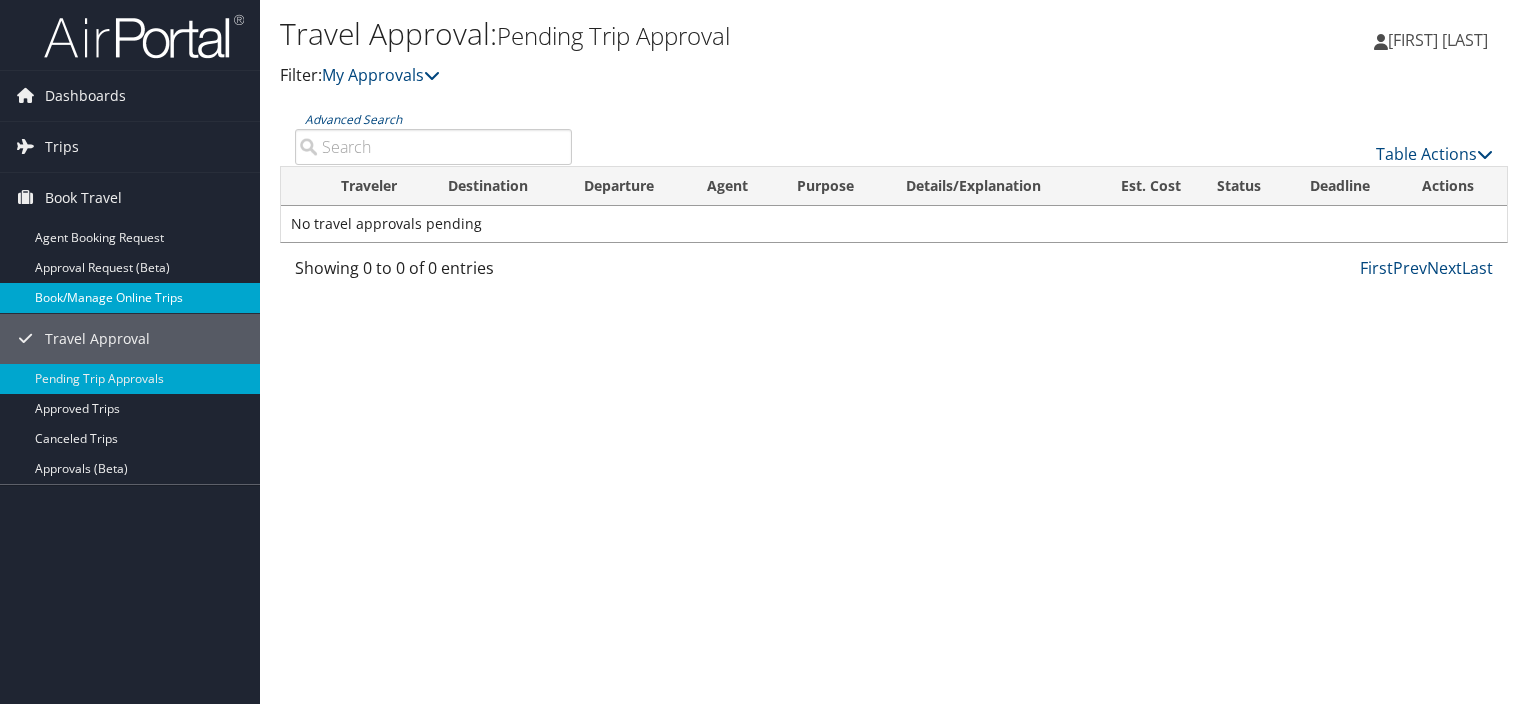 click on "Book/Manage Online Trips" at bounding box center [130, 298] 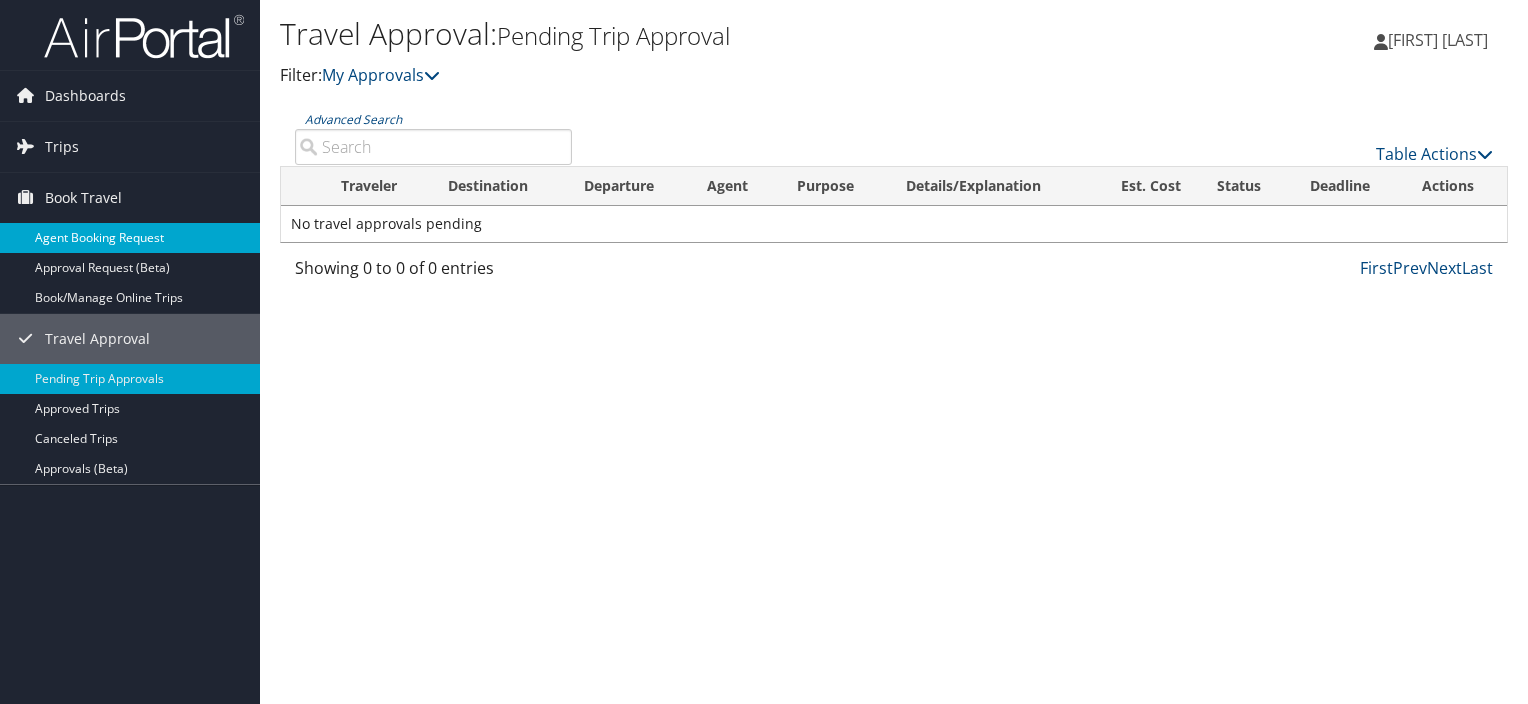 click on "Agent Booking Request" at bounding box center (130, 238) 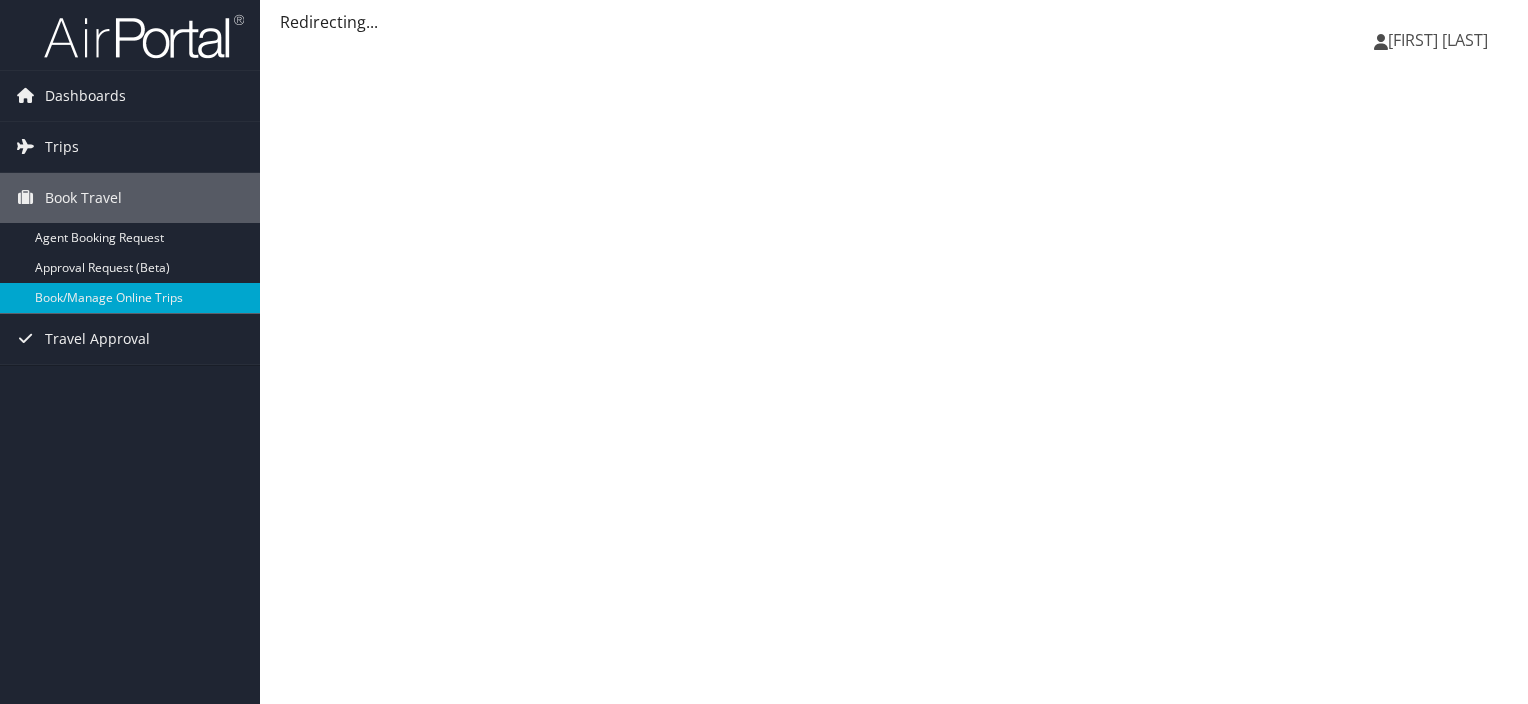 scroll, scrollTop: 0, scrollLeft: 0, axis: both 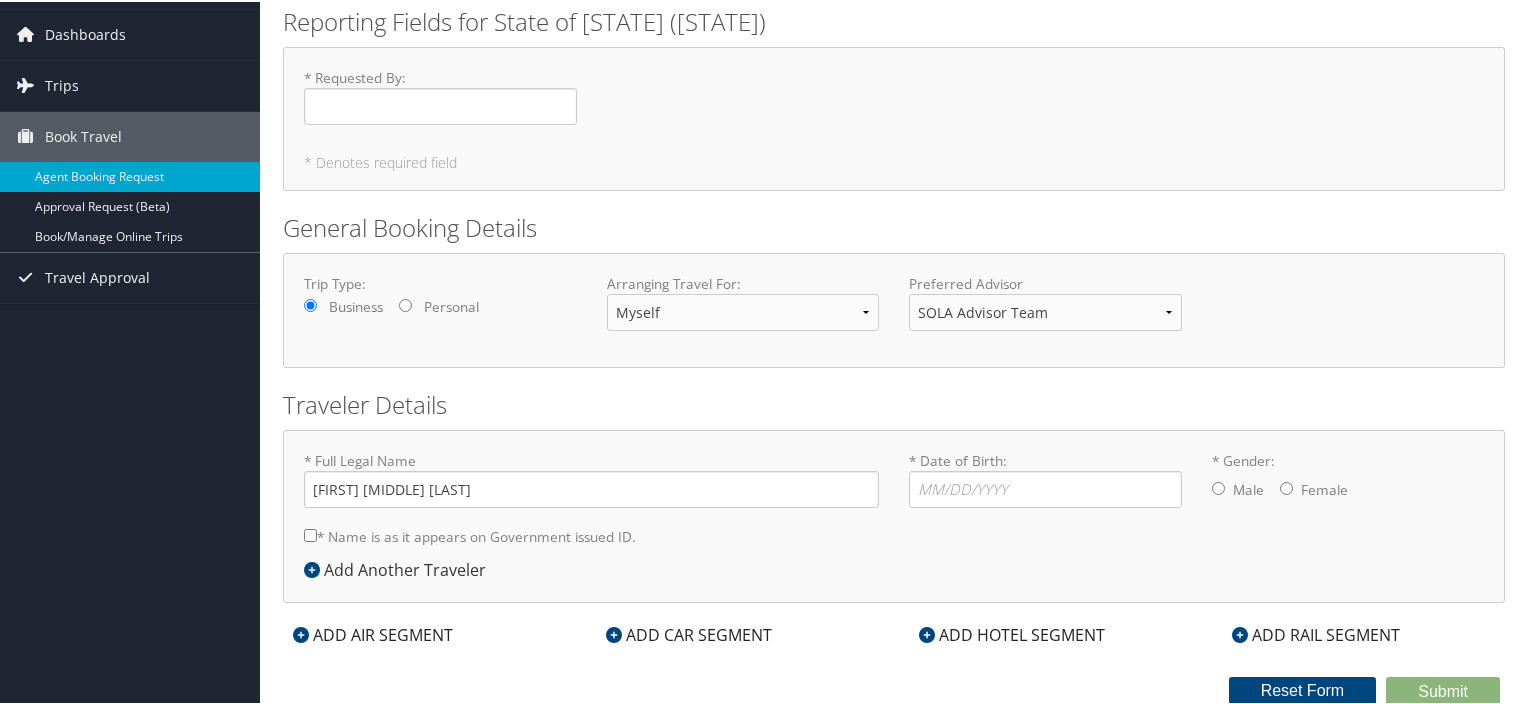 click on "ADD AIR SEGMENT" at bounding box center [373, 633] 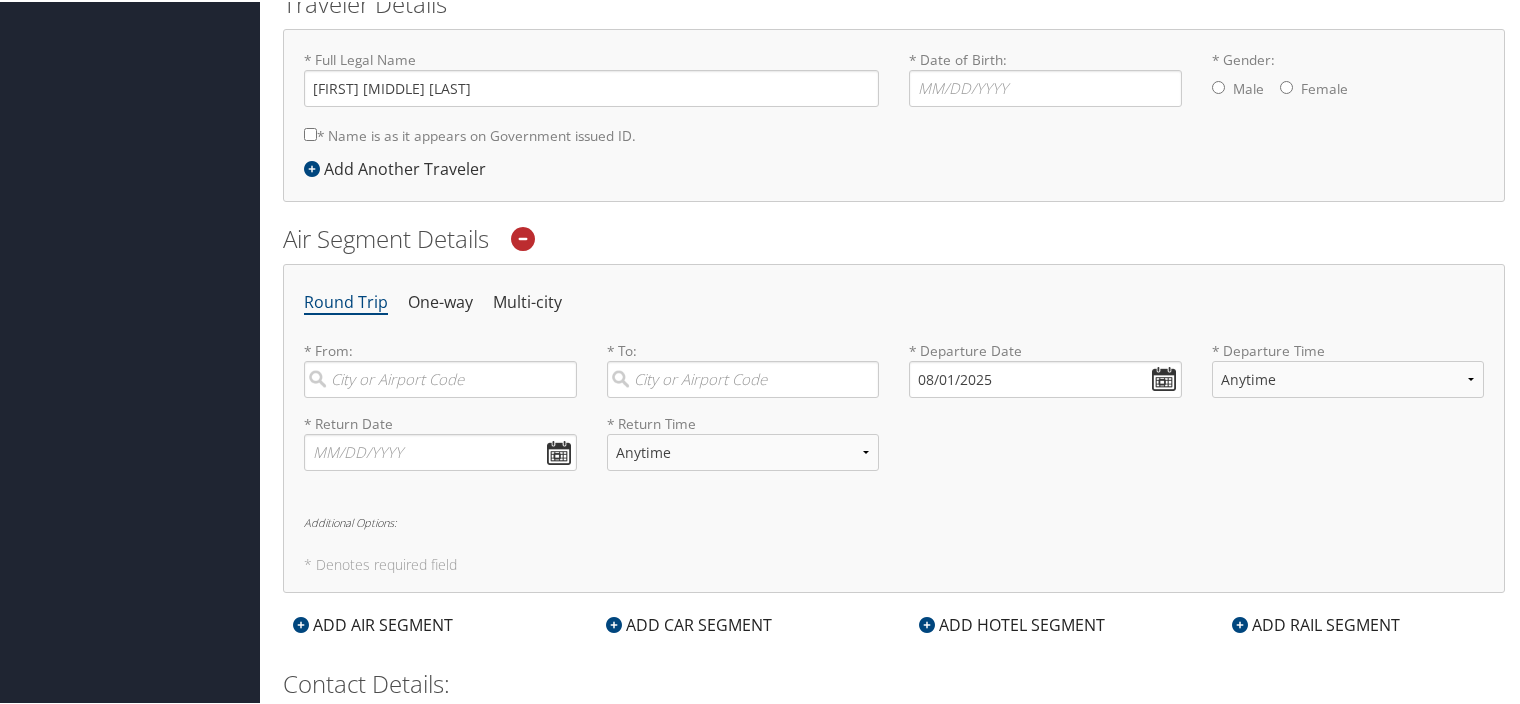 scroll, scrollTop: 494, scrollLeft: 0, axis: vertical 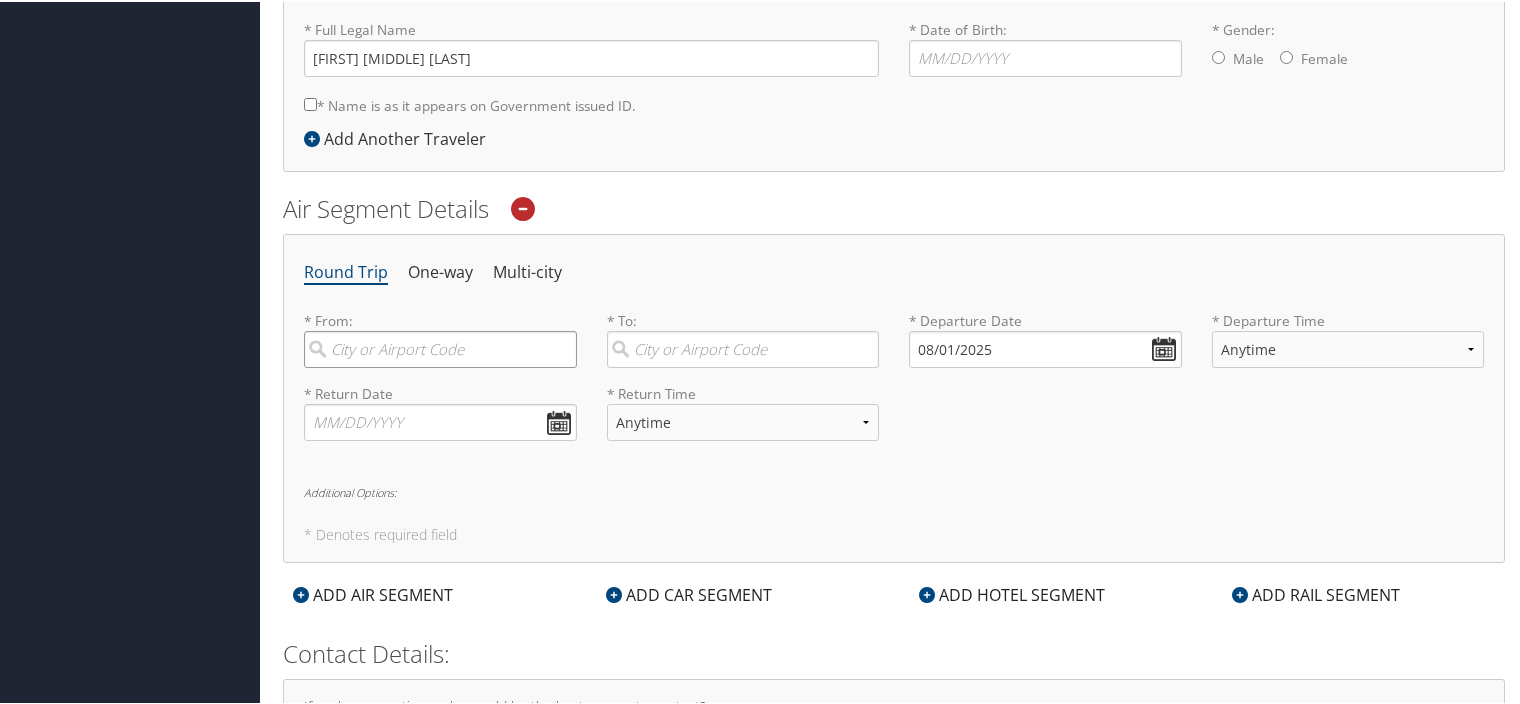 click at bounding box center (440, 347) 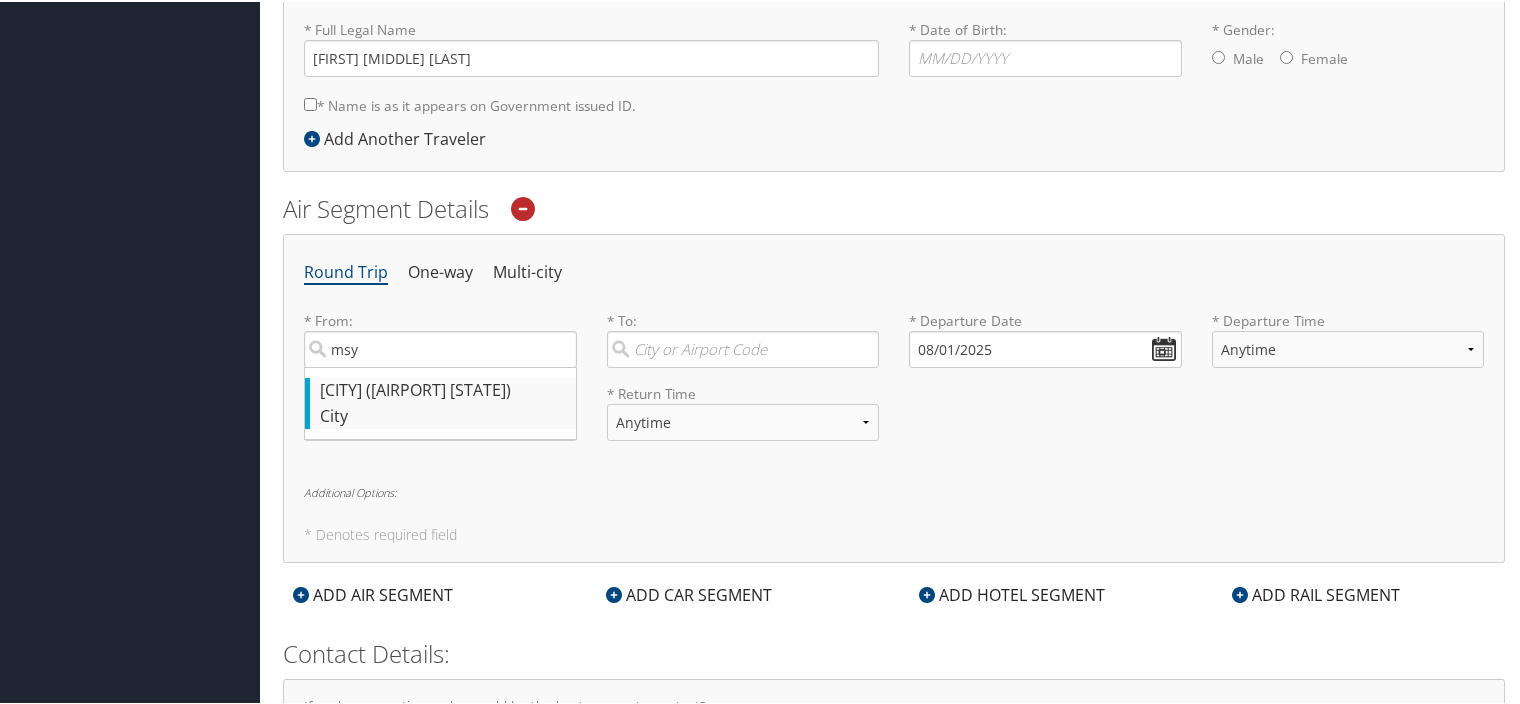 click on "City" at bounding box center (443, 415) 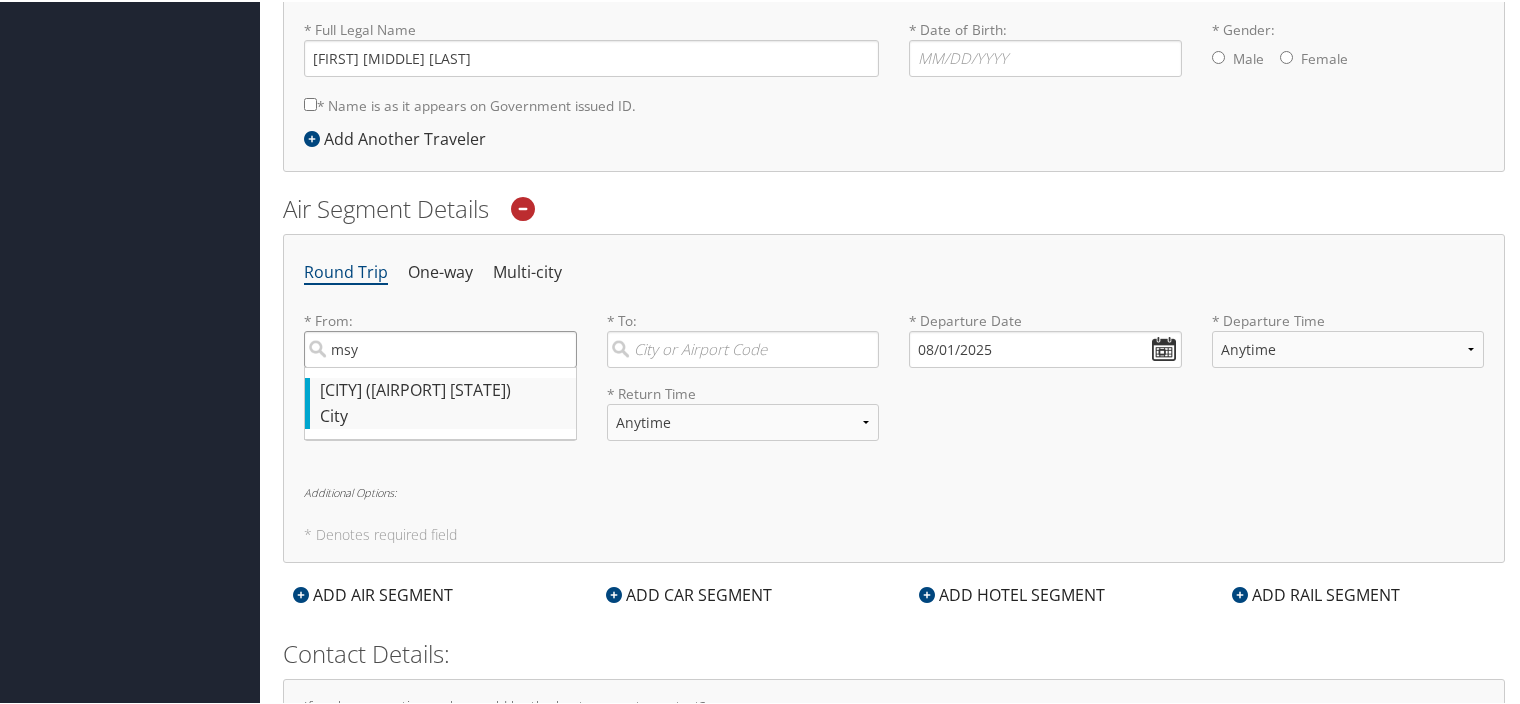 click on "msy" at bounding box center [440, 347] 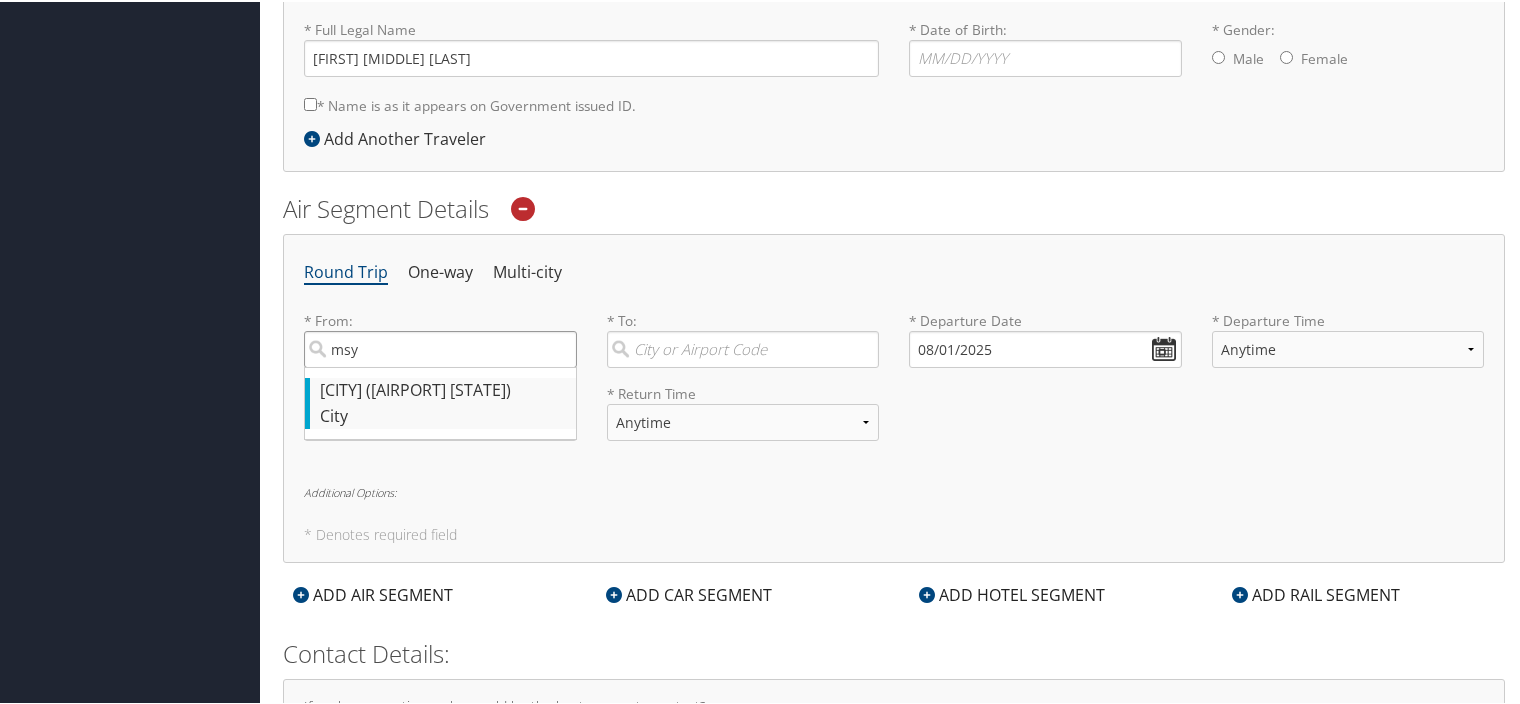 type on "New Orleans (MSY LA)" 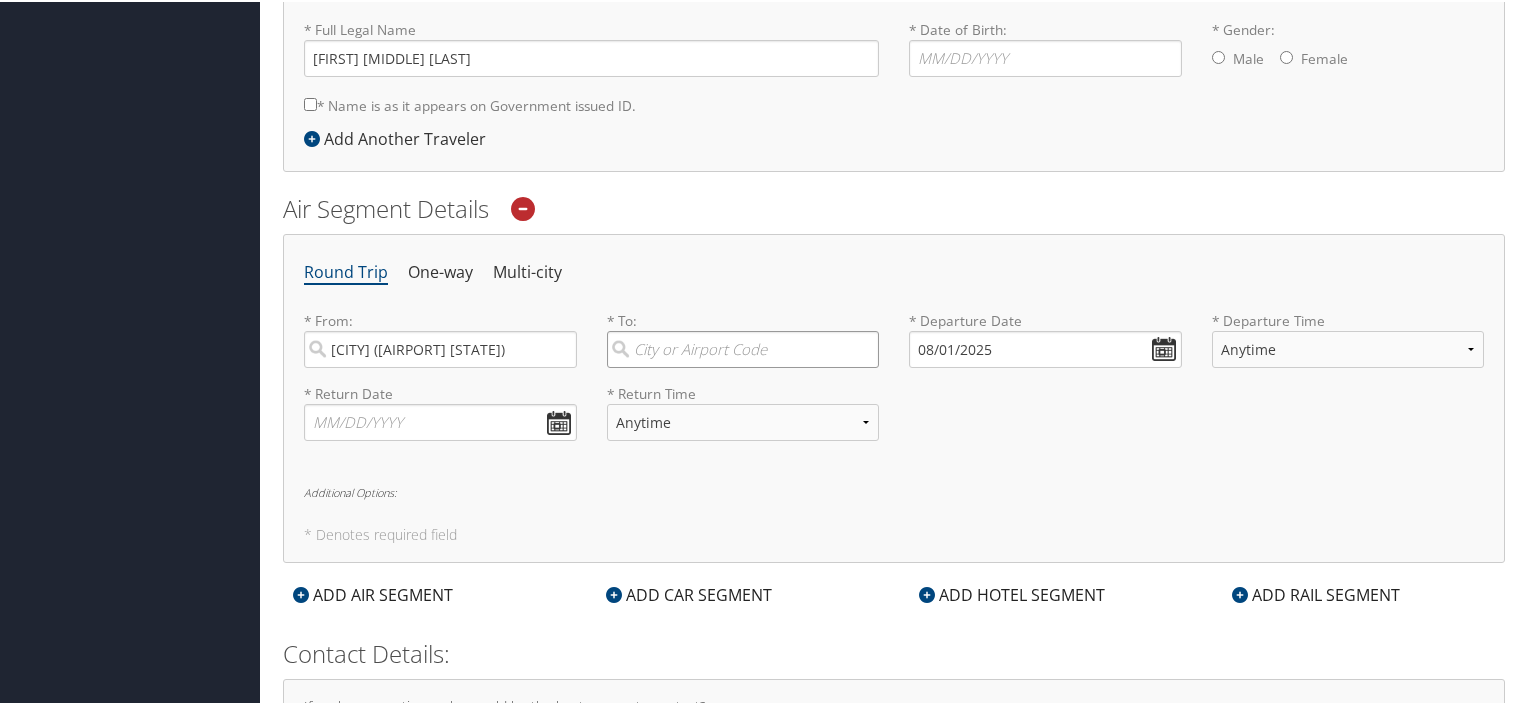 click at bounding box center [743, 347] 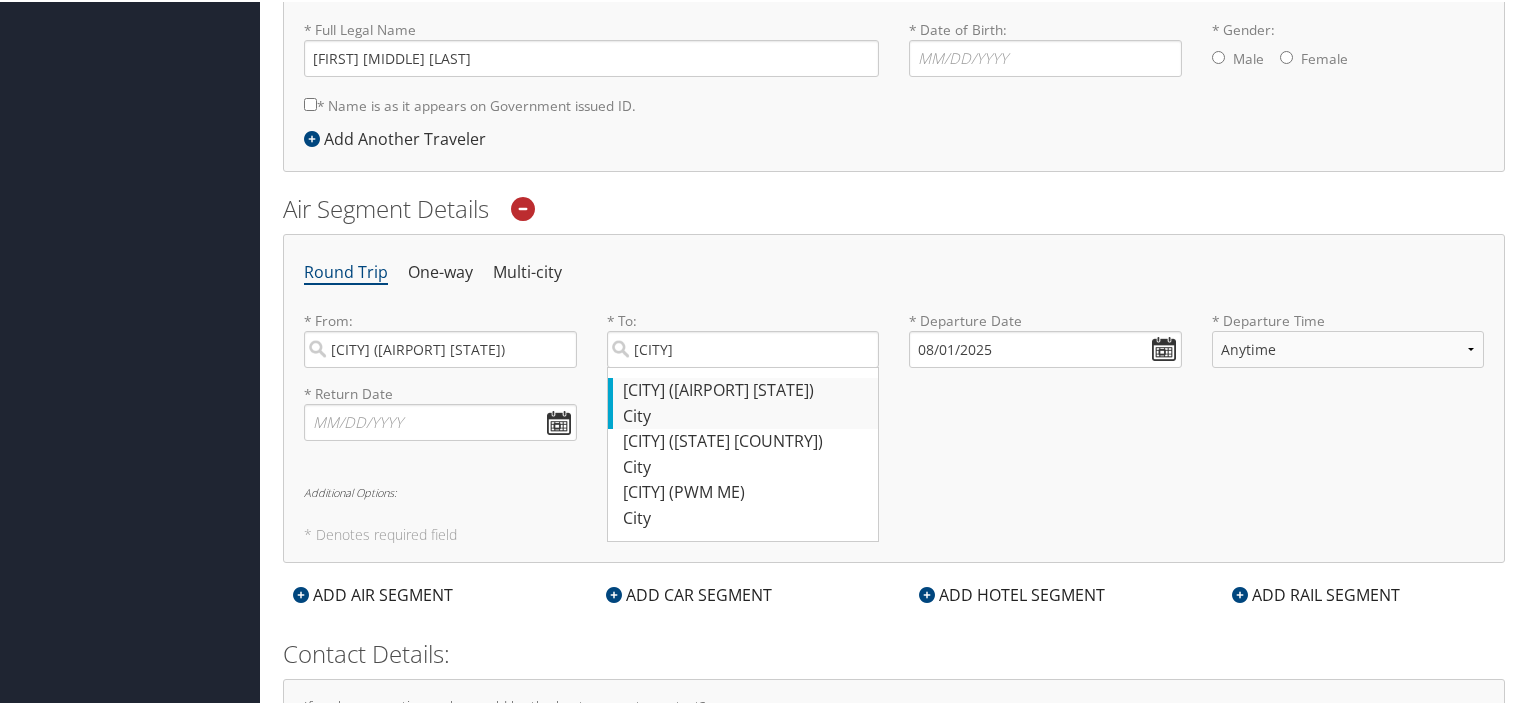 click on "Portland   (PDX OR)" at bounding box center [746, 389] 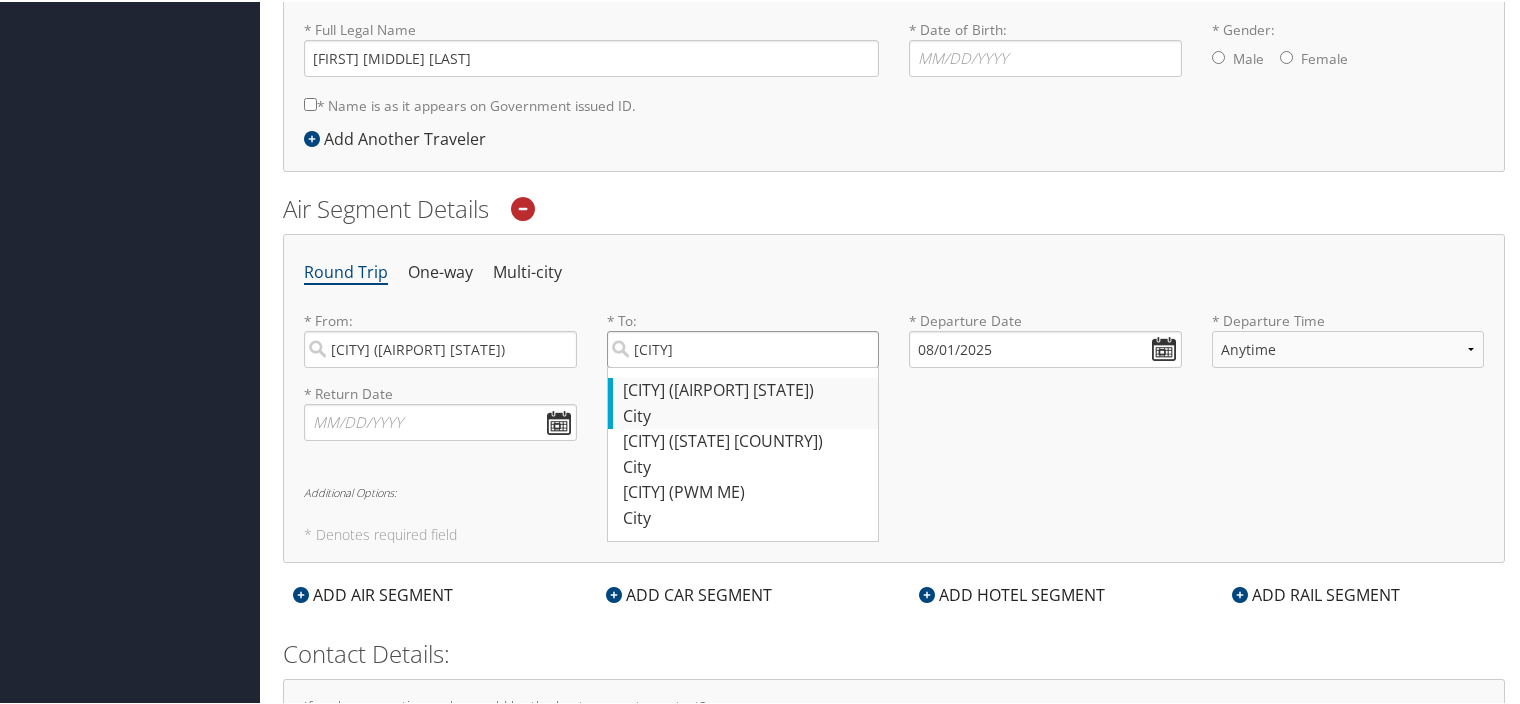 click on "portland" at bounding box center [743, 347] 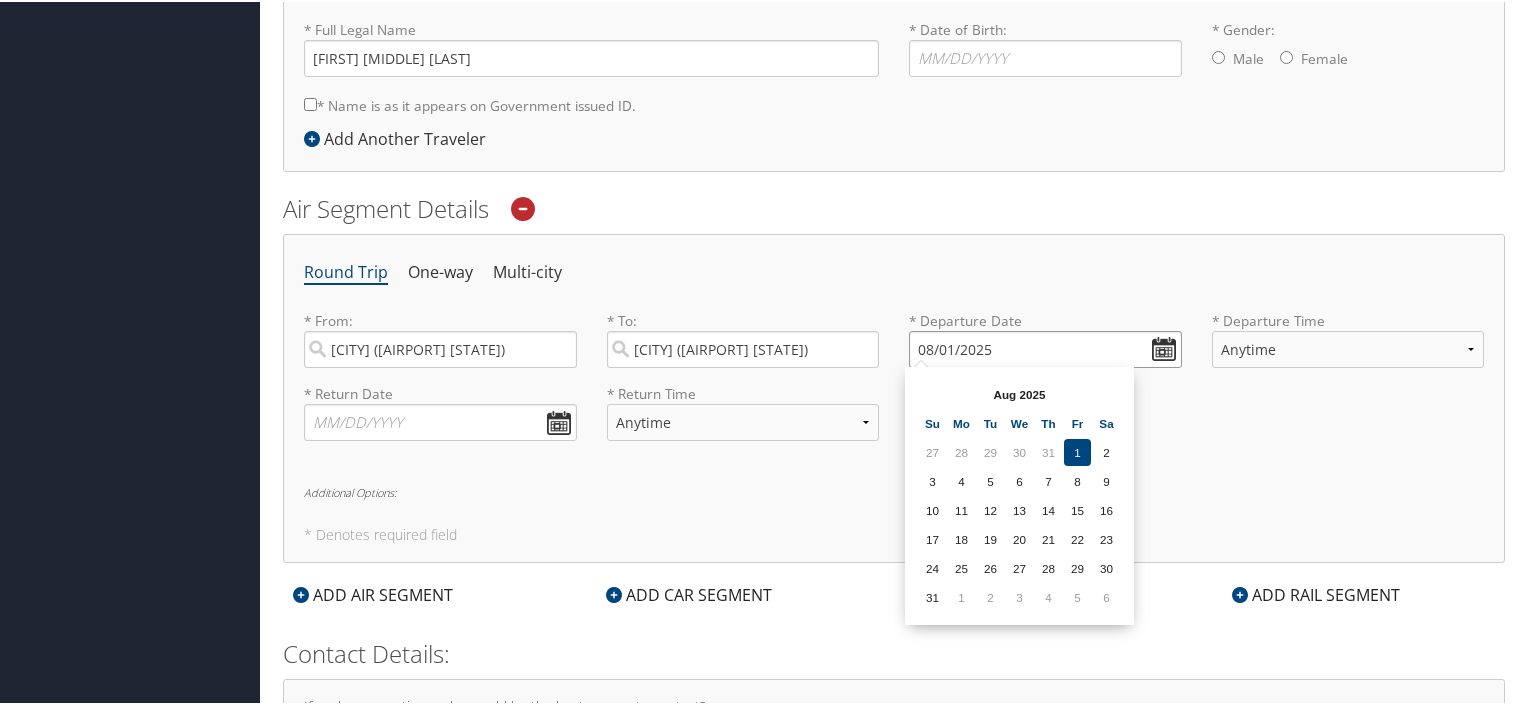 click on "08/01/2025" at bounding box center (1045, 347) 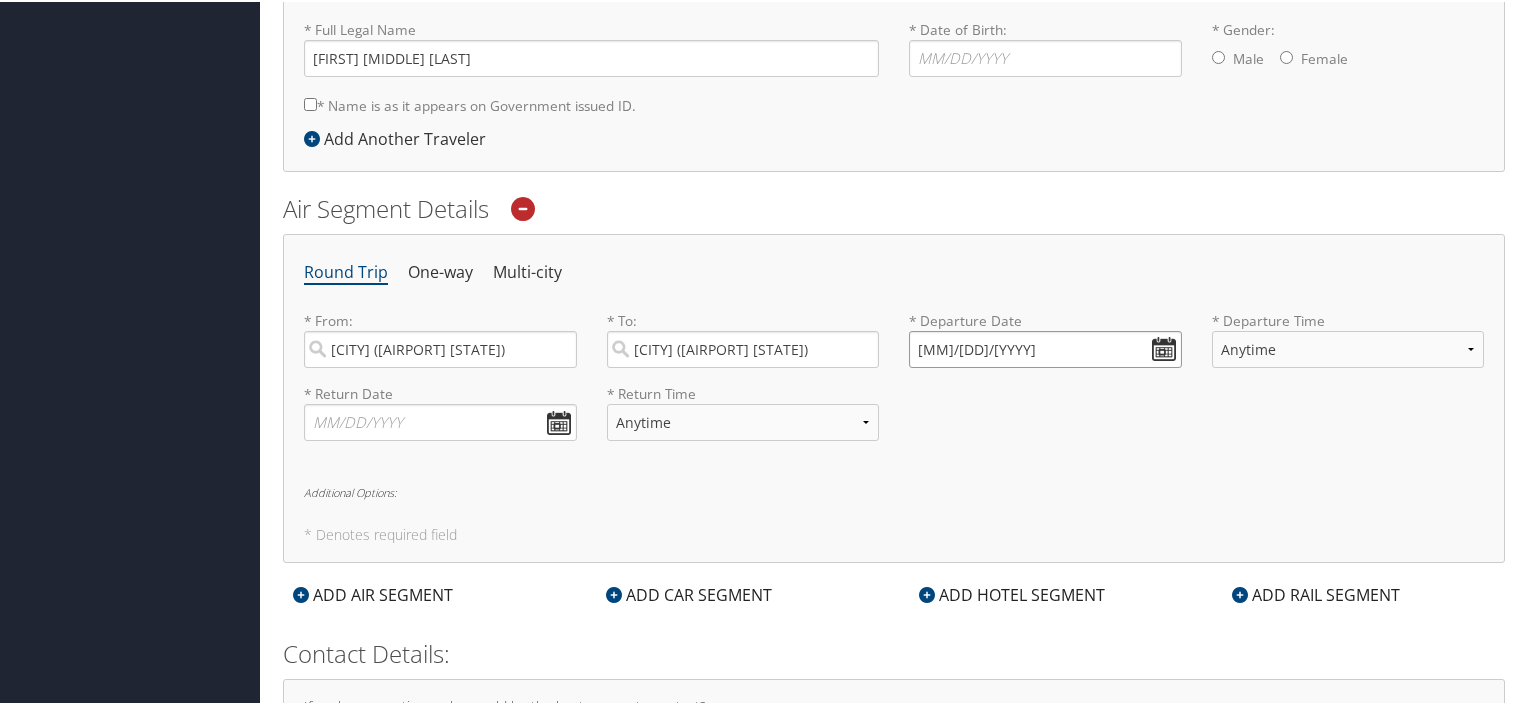 click on "08/01/0202" at bounding box center (1045, 347) 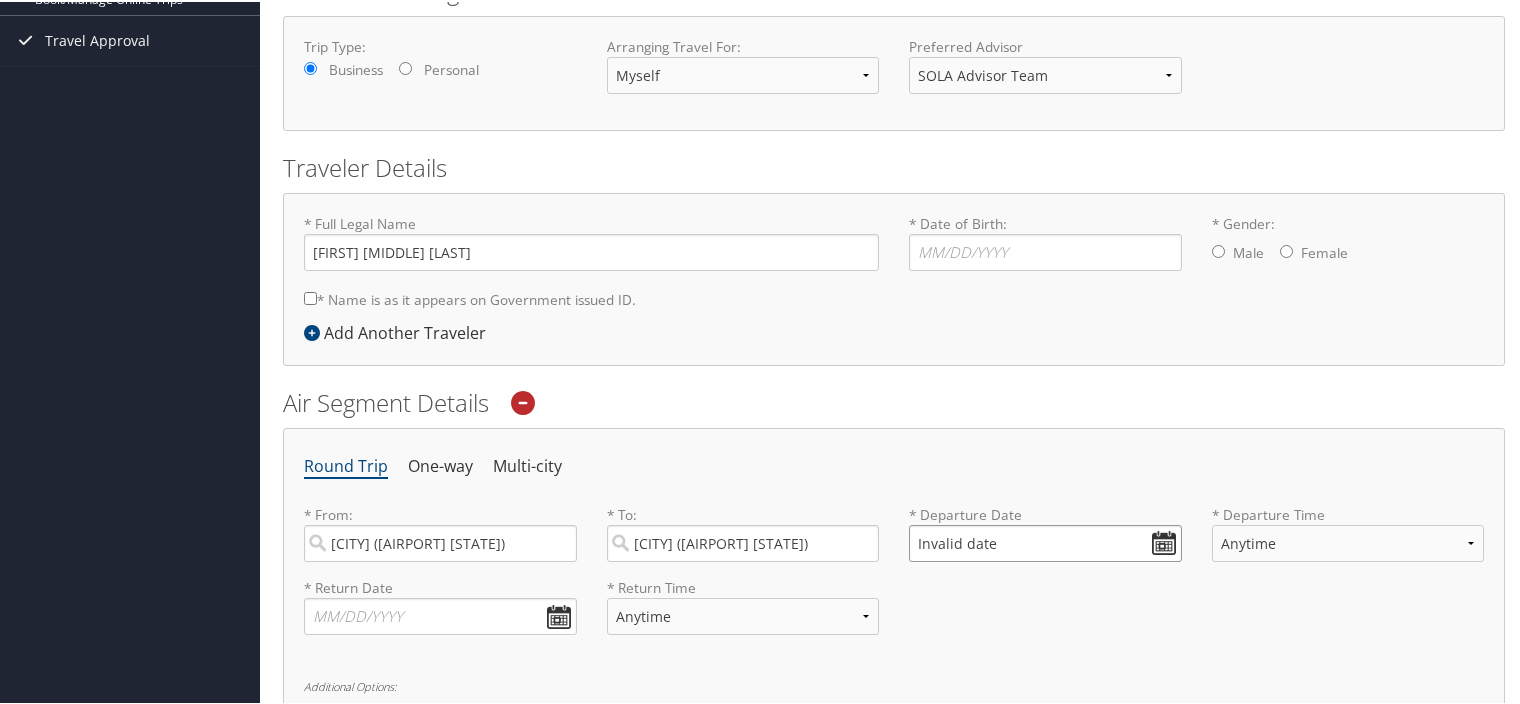 scroll, scrollTop: 0, scrollLeft: 0, axis: both 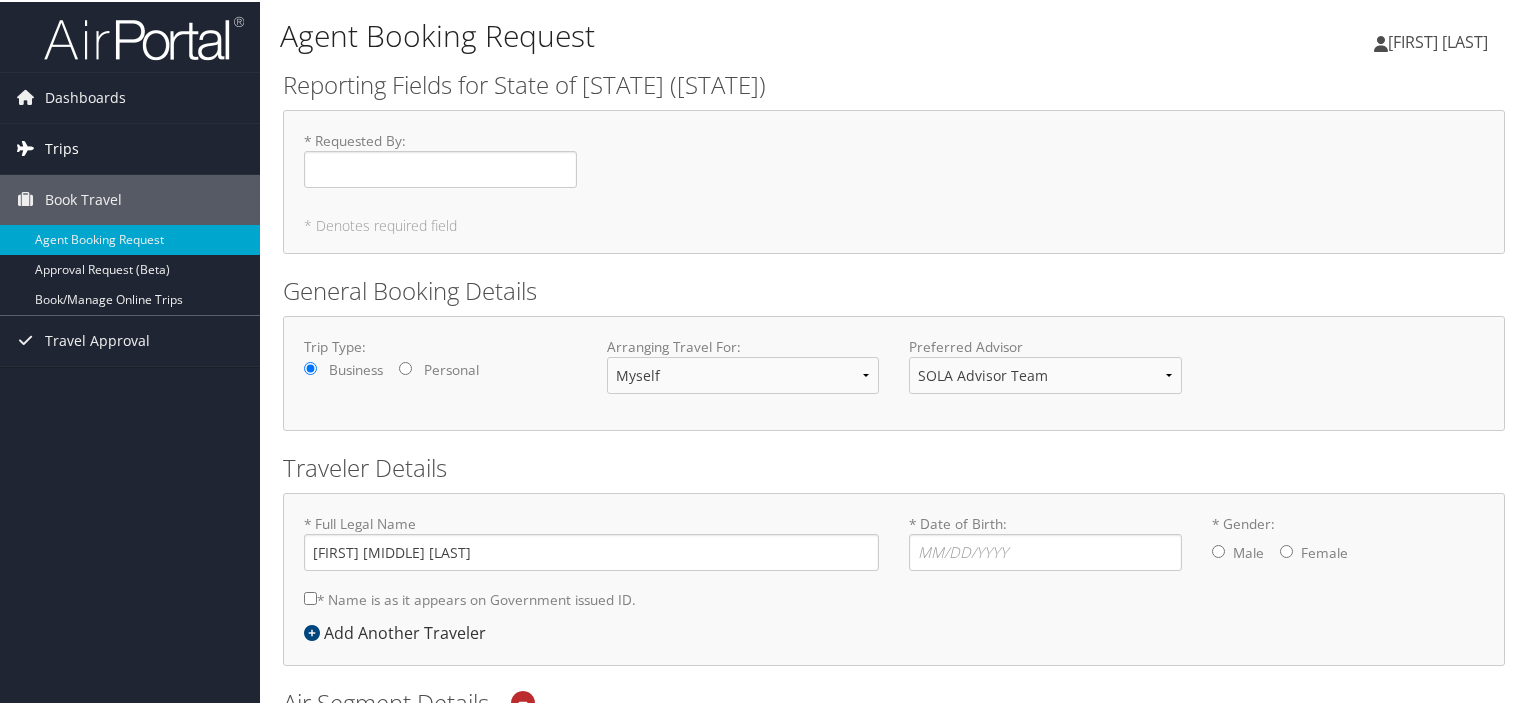 type on "Invalid date" 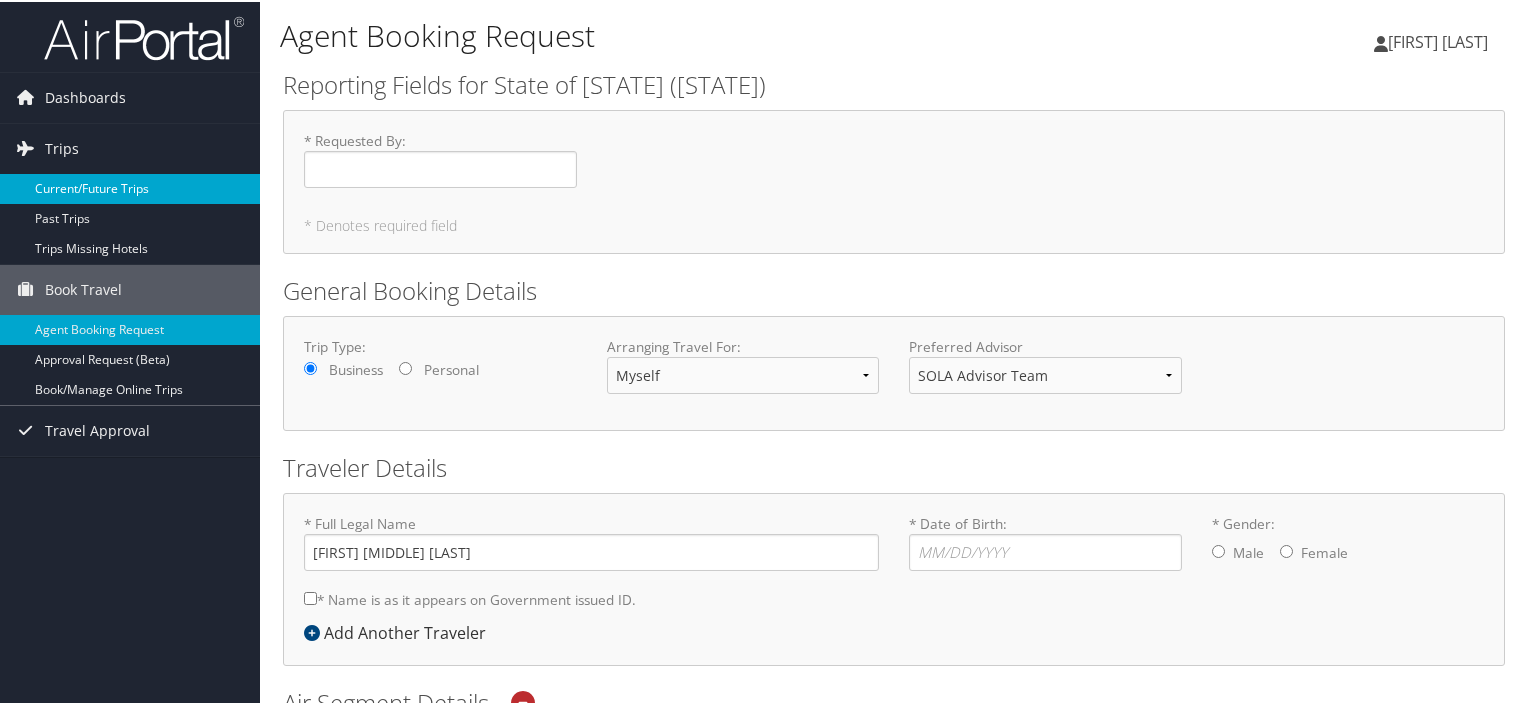 click on "Current/Future Trips" at bounding box center (130, 187) 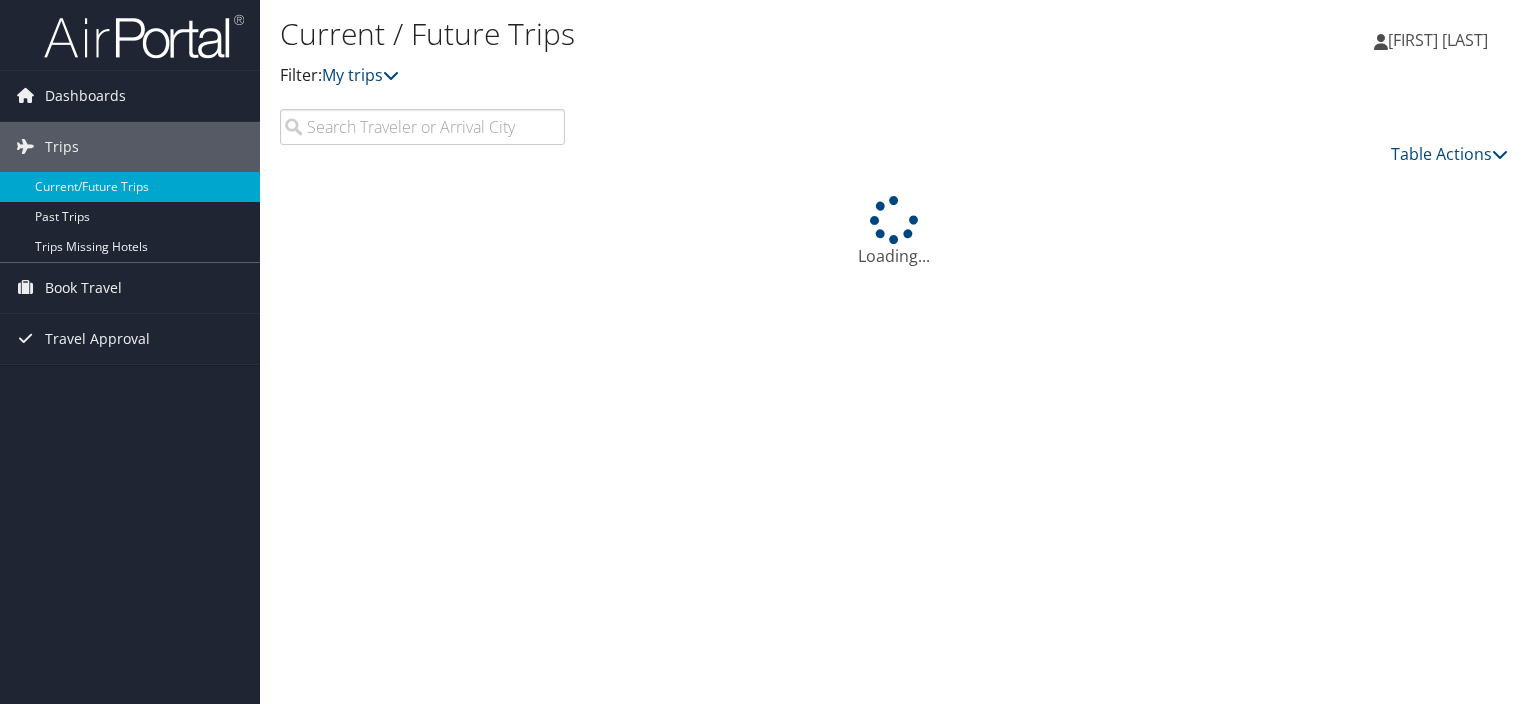 scroll, scrollTop: 0, scrollLeft: 0, axis: both 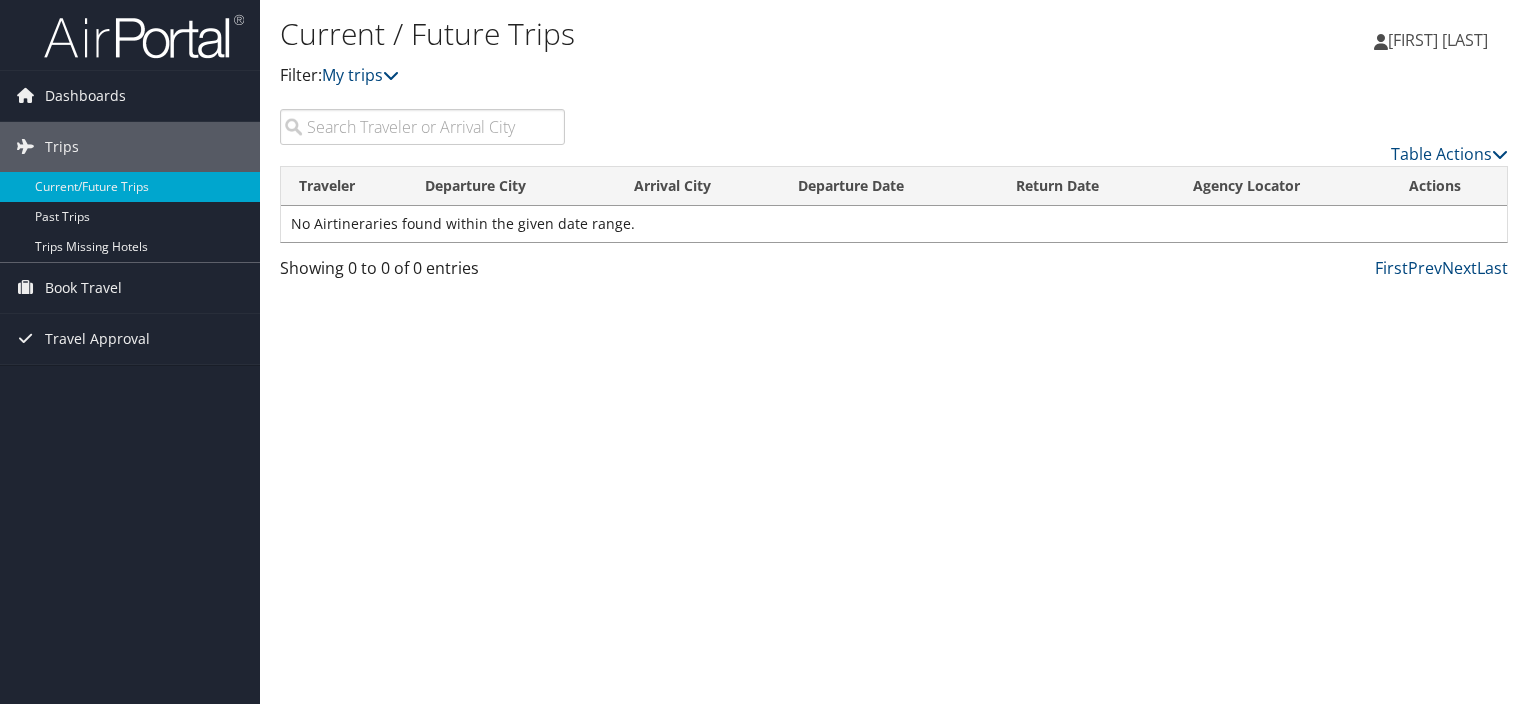 click at bounding box center [422, 127] 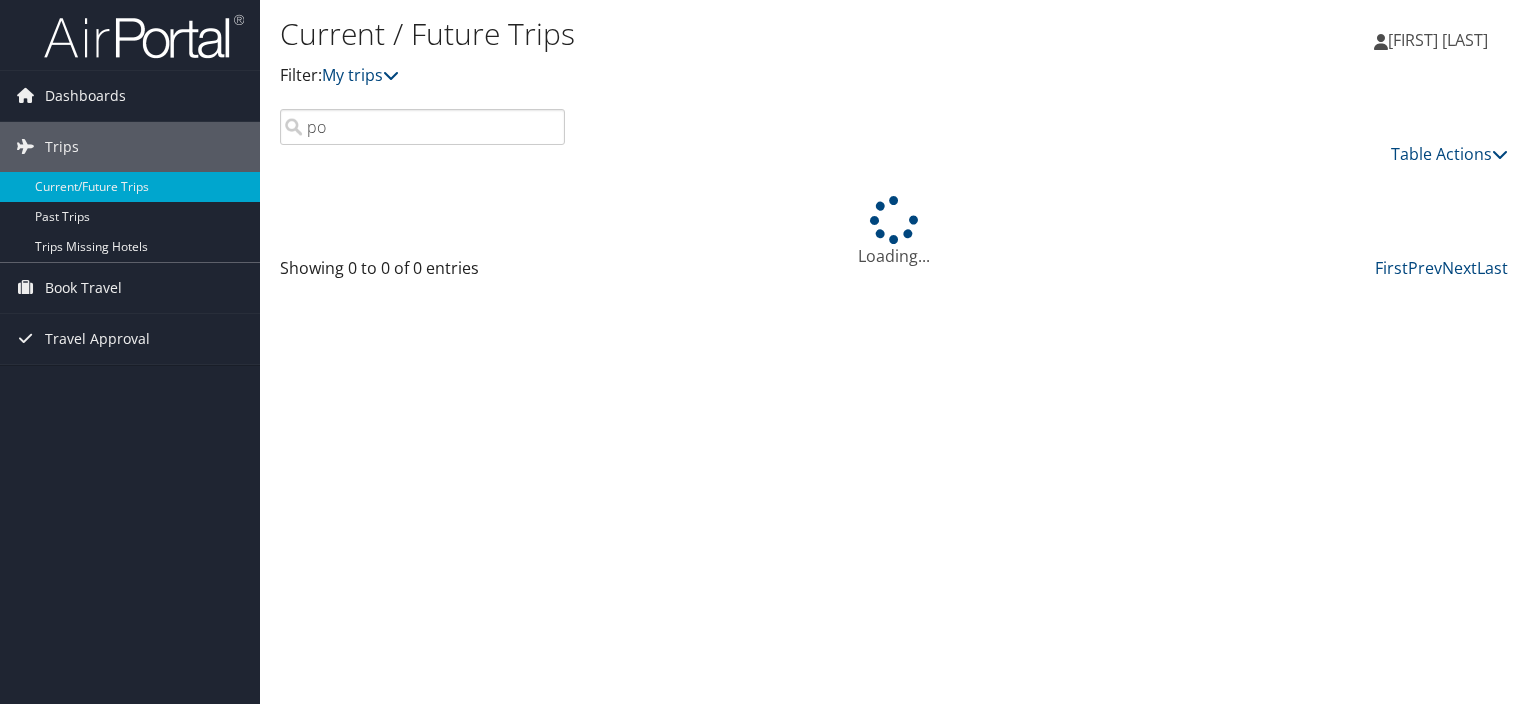 type on "p" 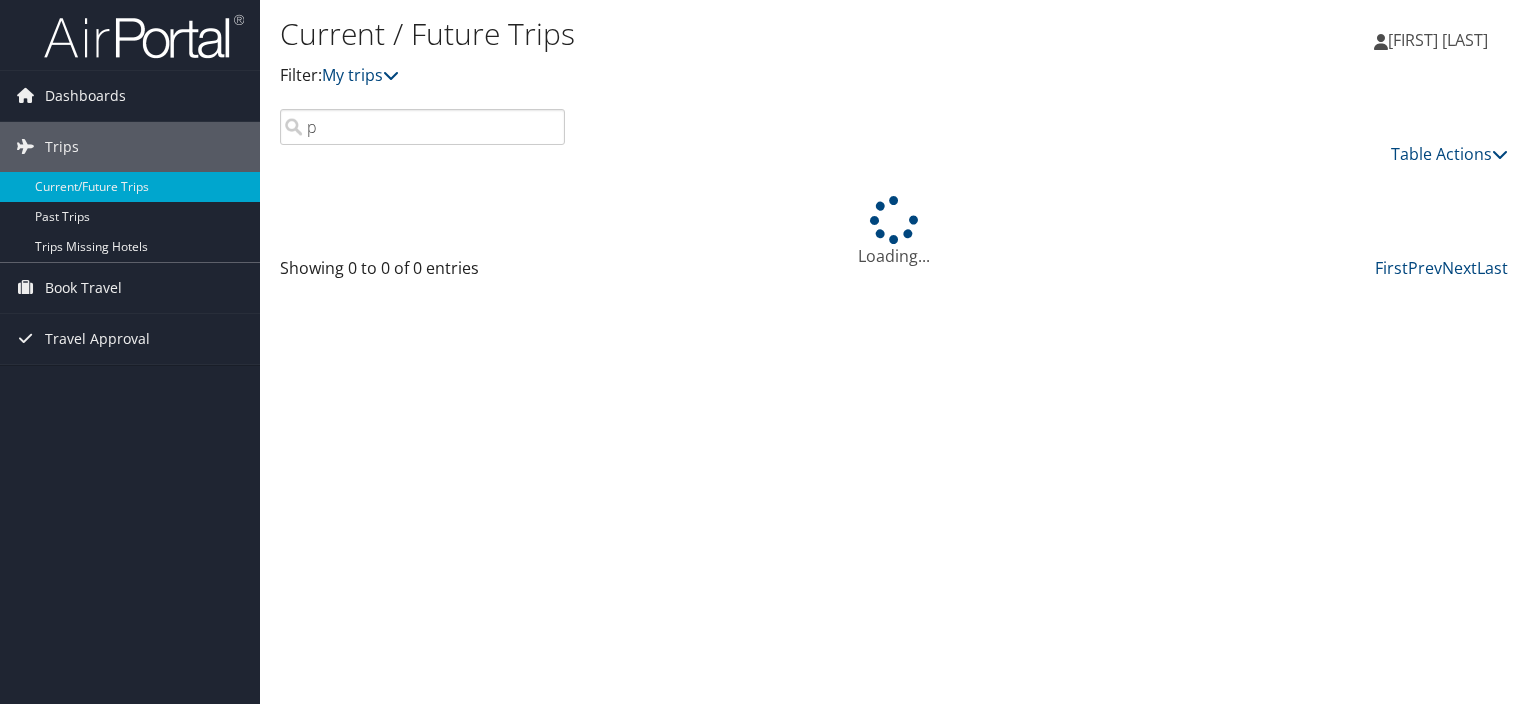 type 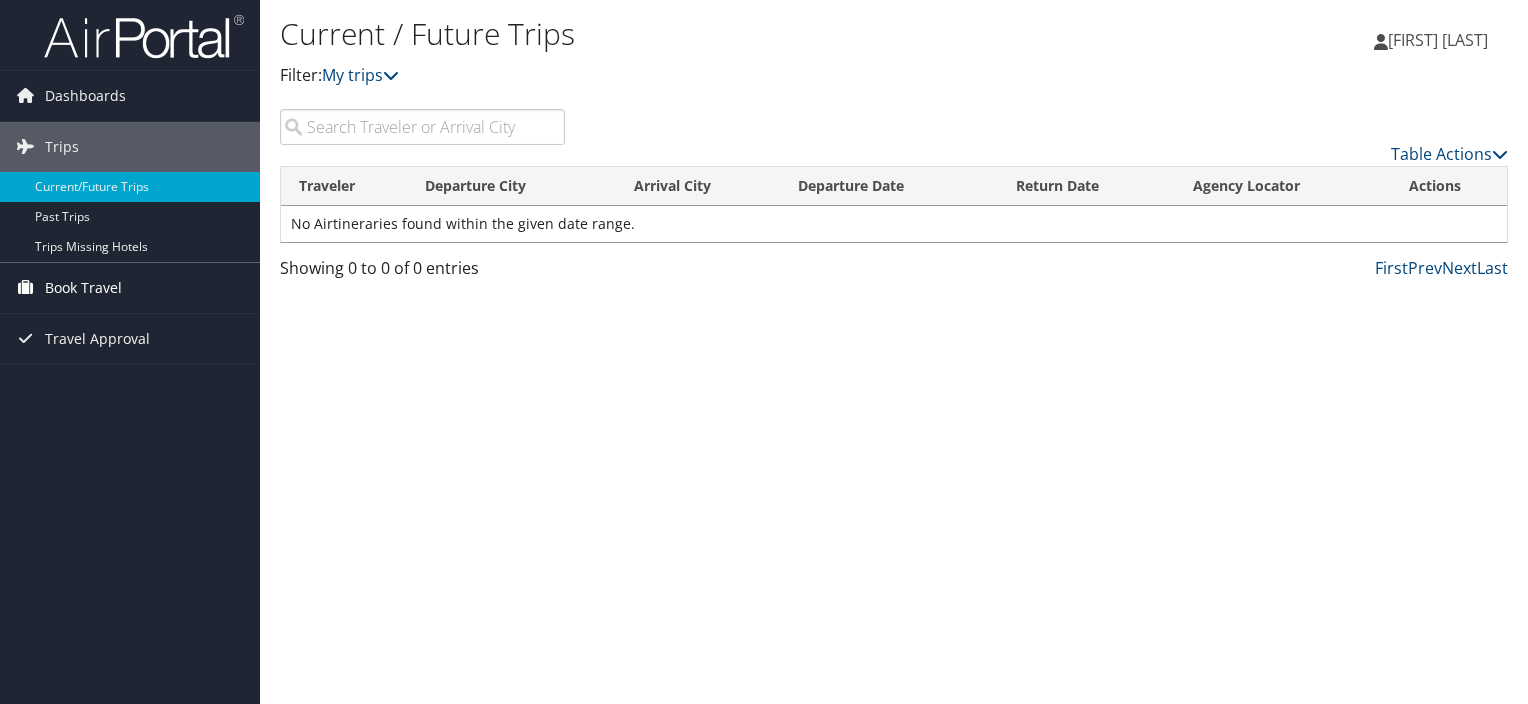 click on "Book Travel" at bounding box center (130, 288) 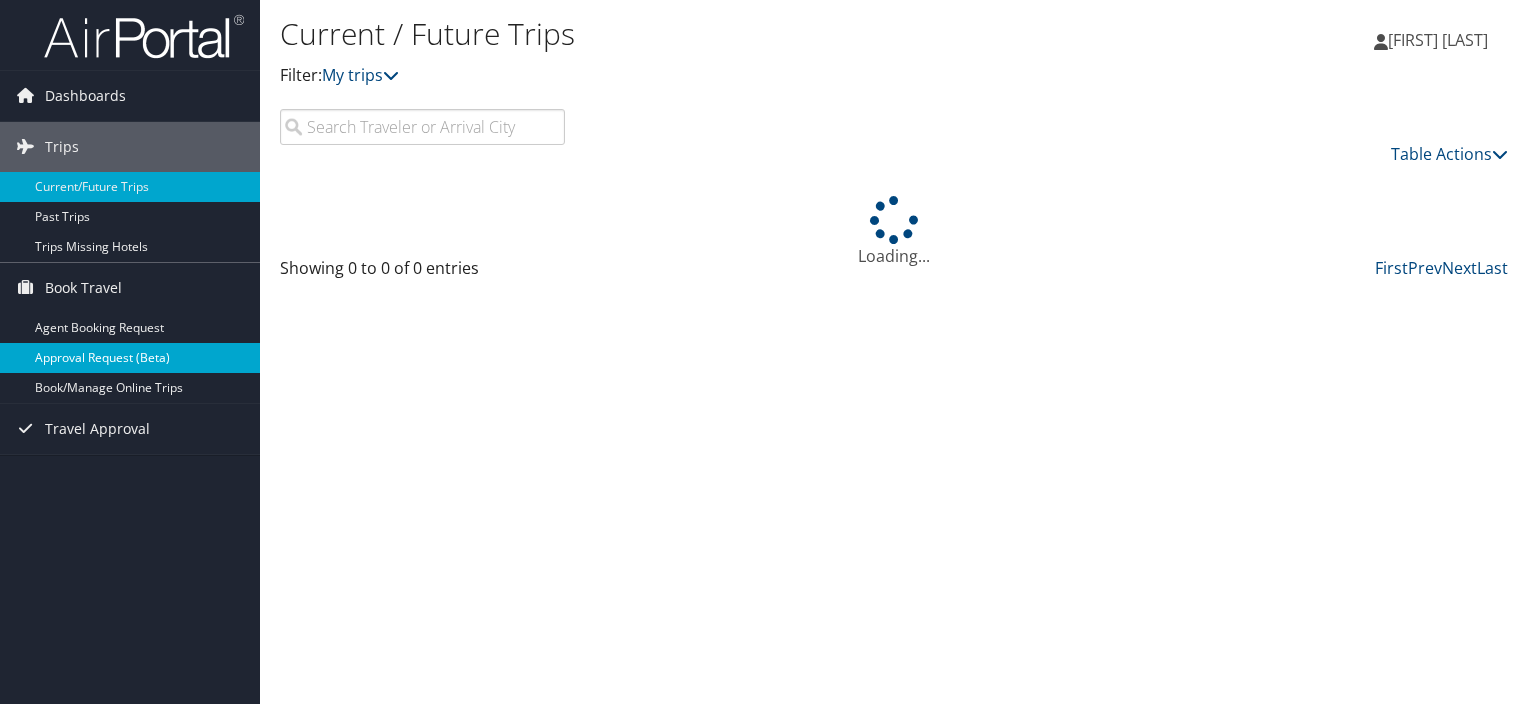 click on "Approval Request (Beta)" at bounding box center [130, 358] 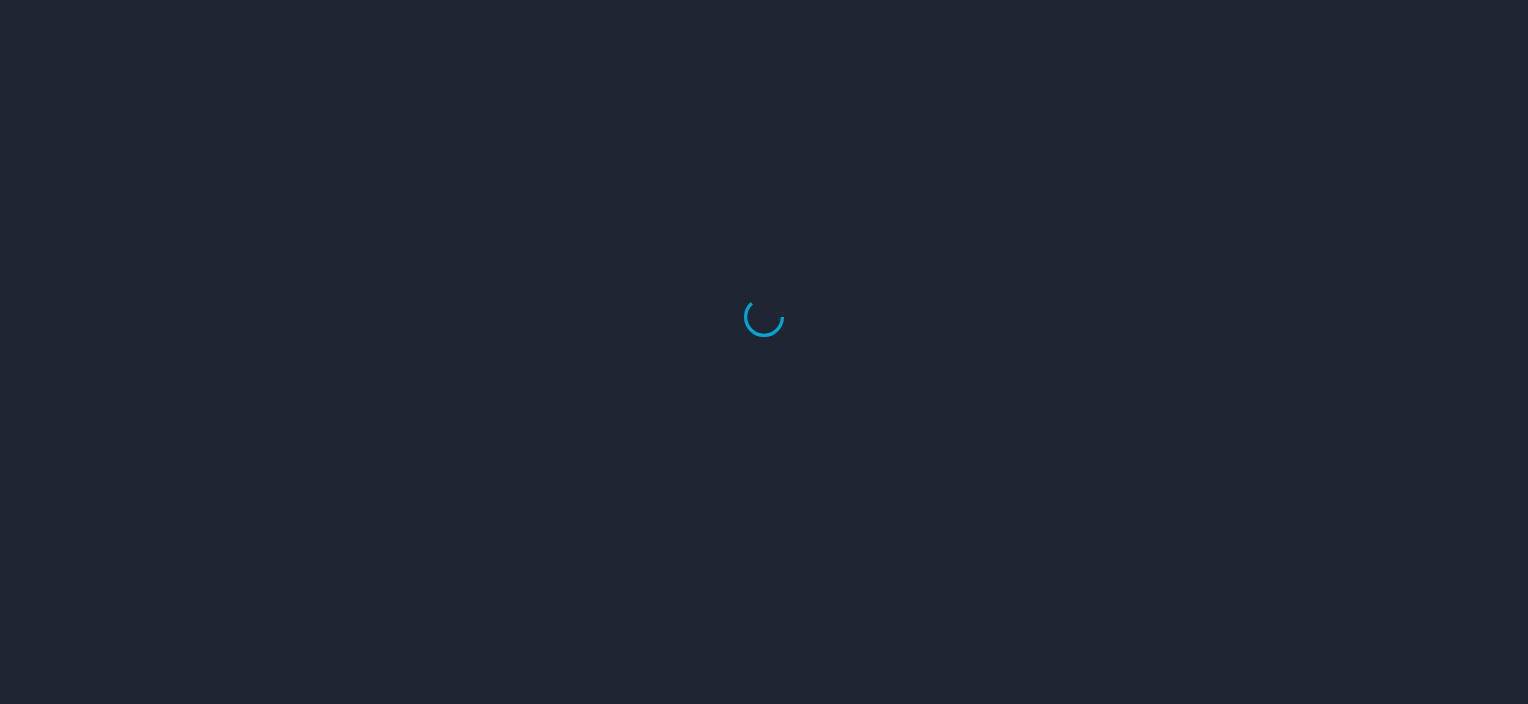 scroll, scrollTop: 0, scrollLeft: 0, axis: both 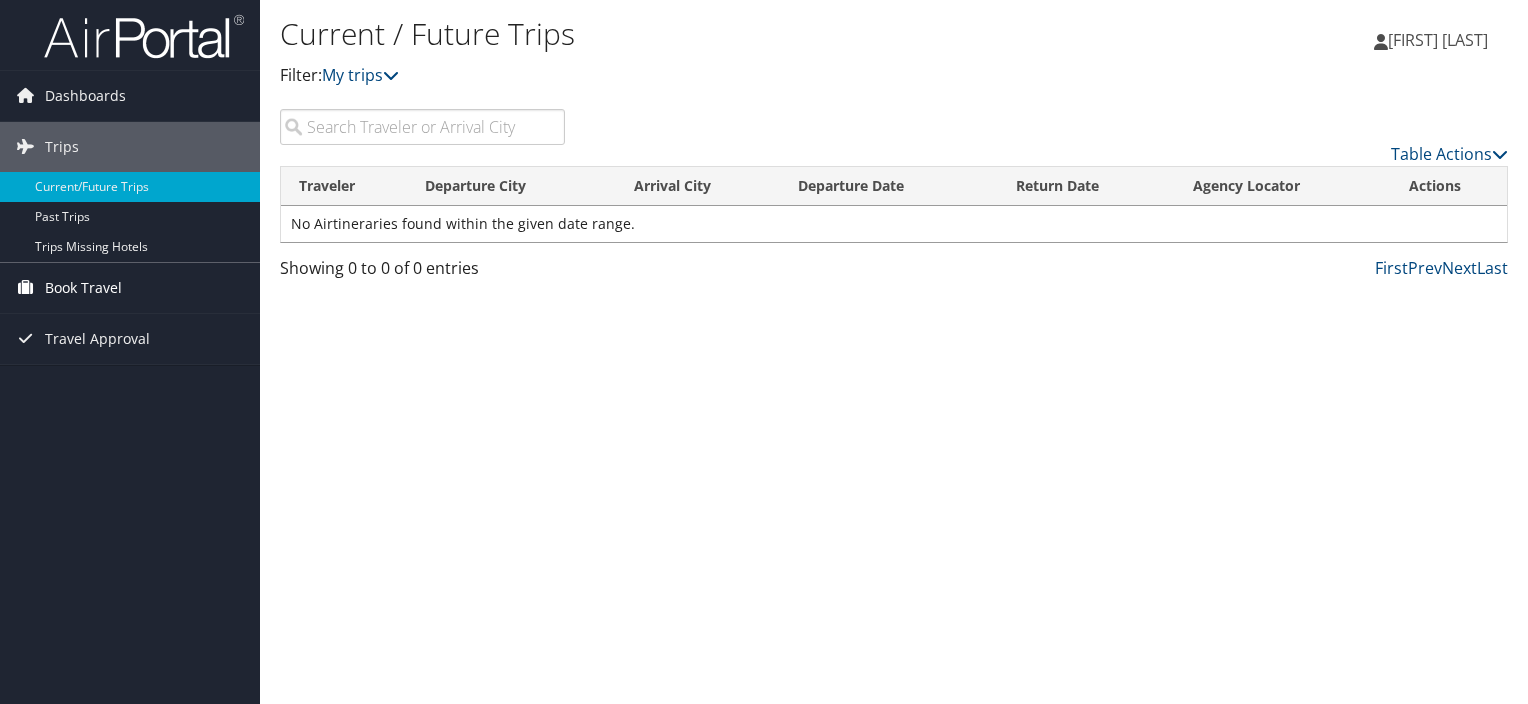 click on "Book Travel" at bounding box center [83, 288] 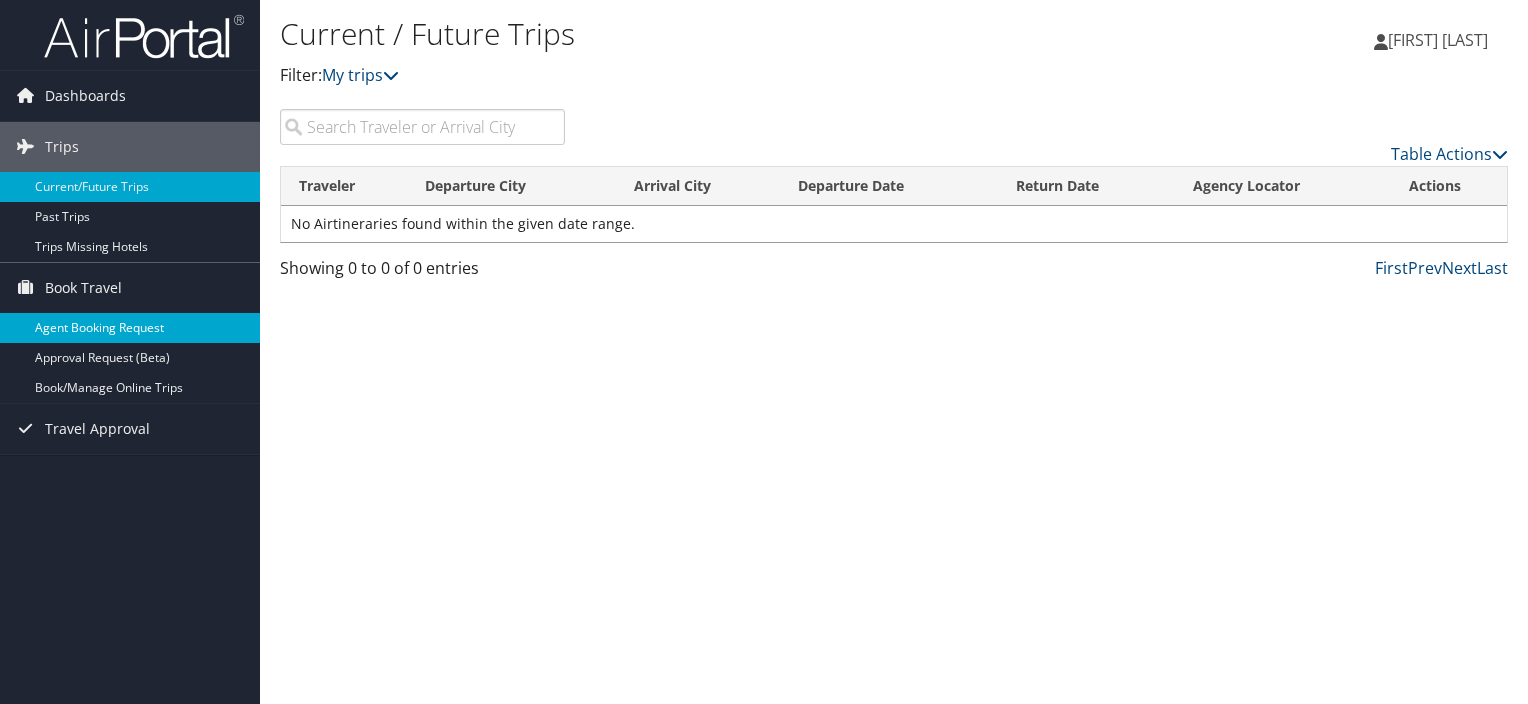 click on "Agent Booking Request" at bounding box center [130, 328] 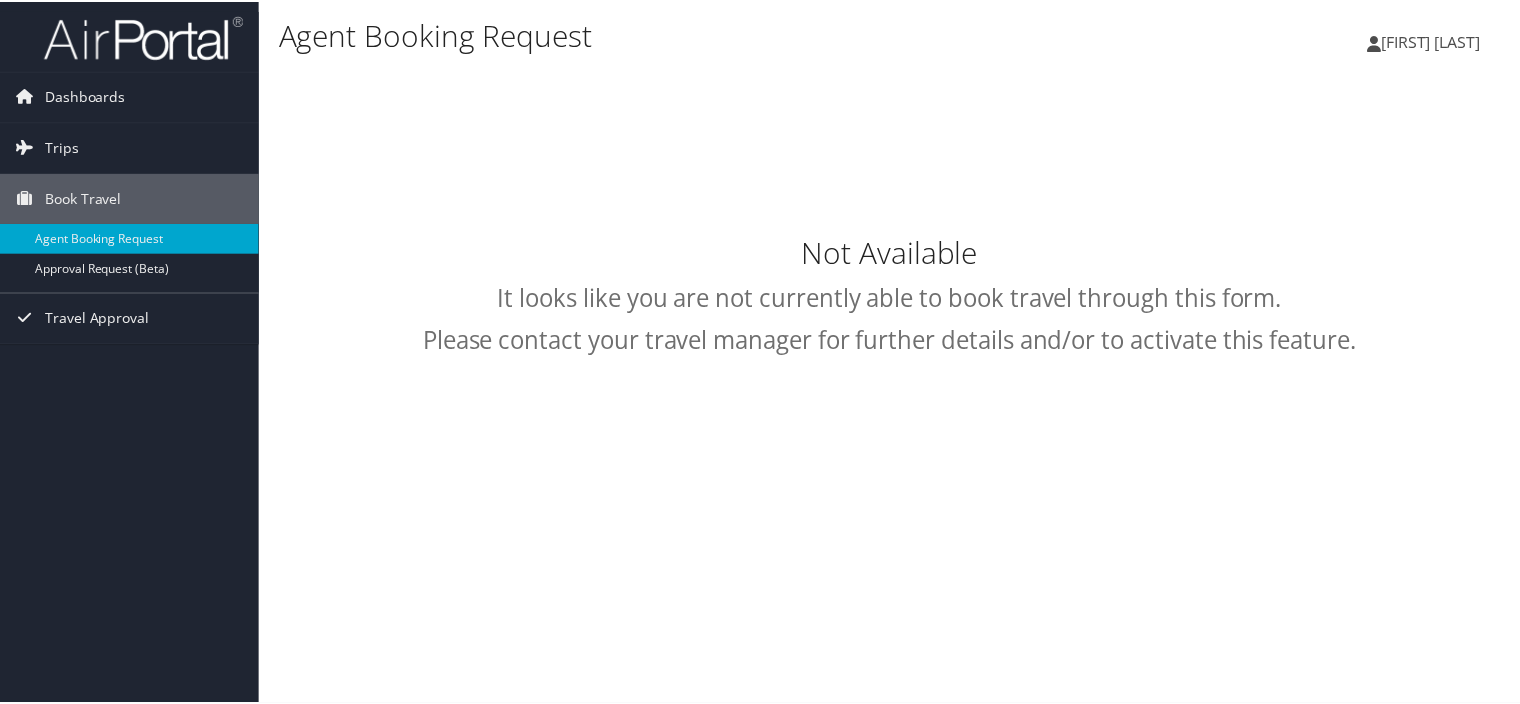 scroll, scrollTop: 0, scrollLeft: 0, axis: both 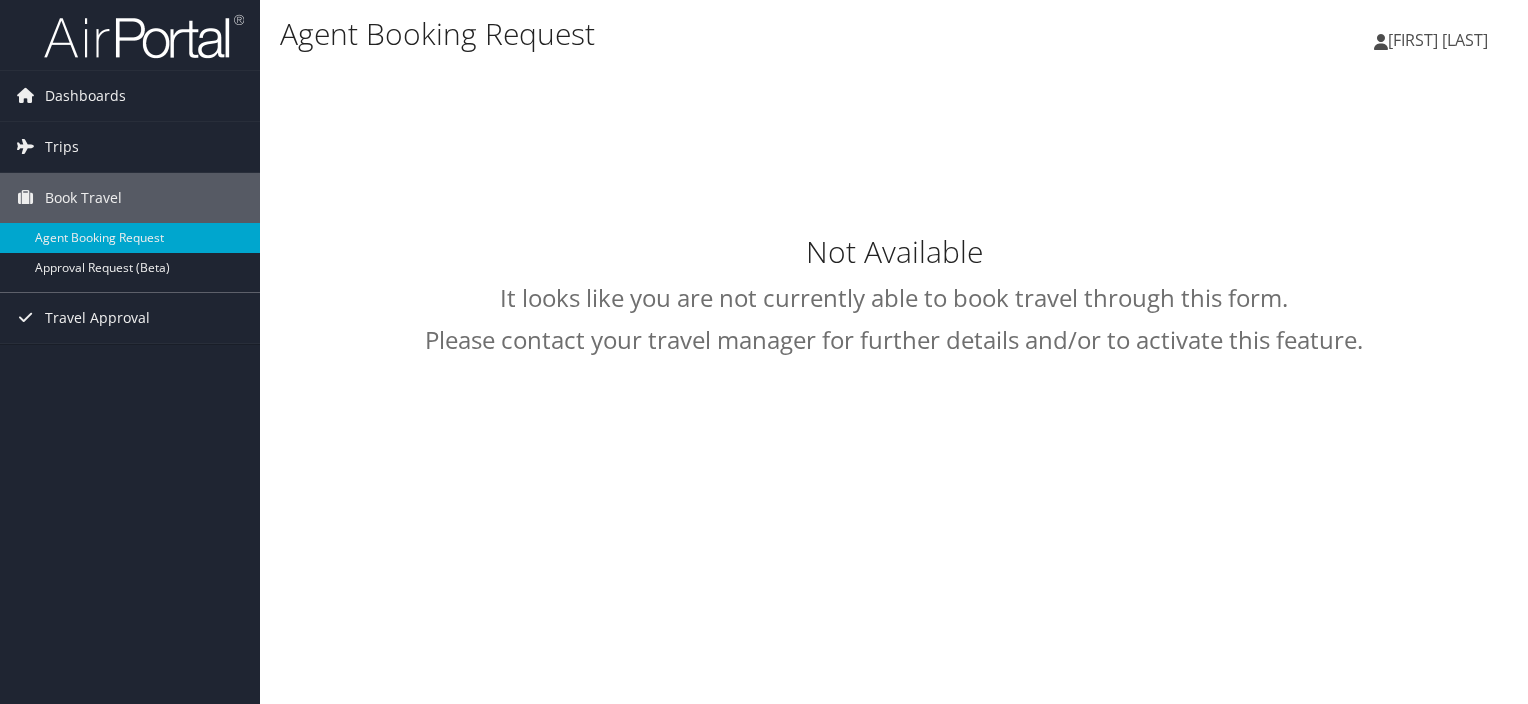 select on "[EMAIL]" 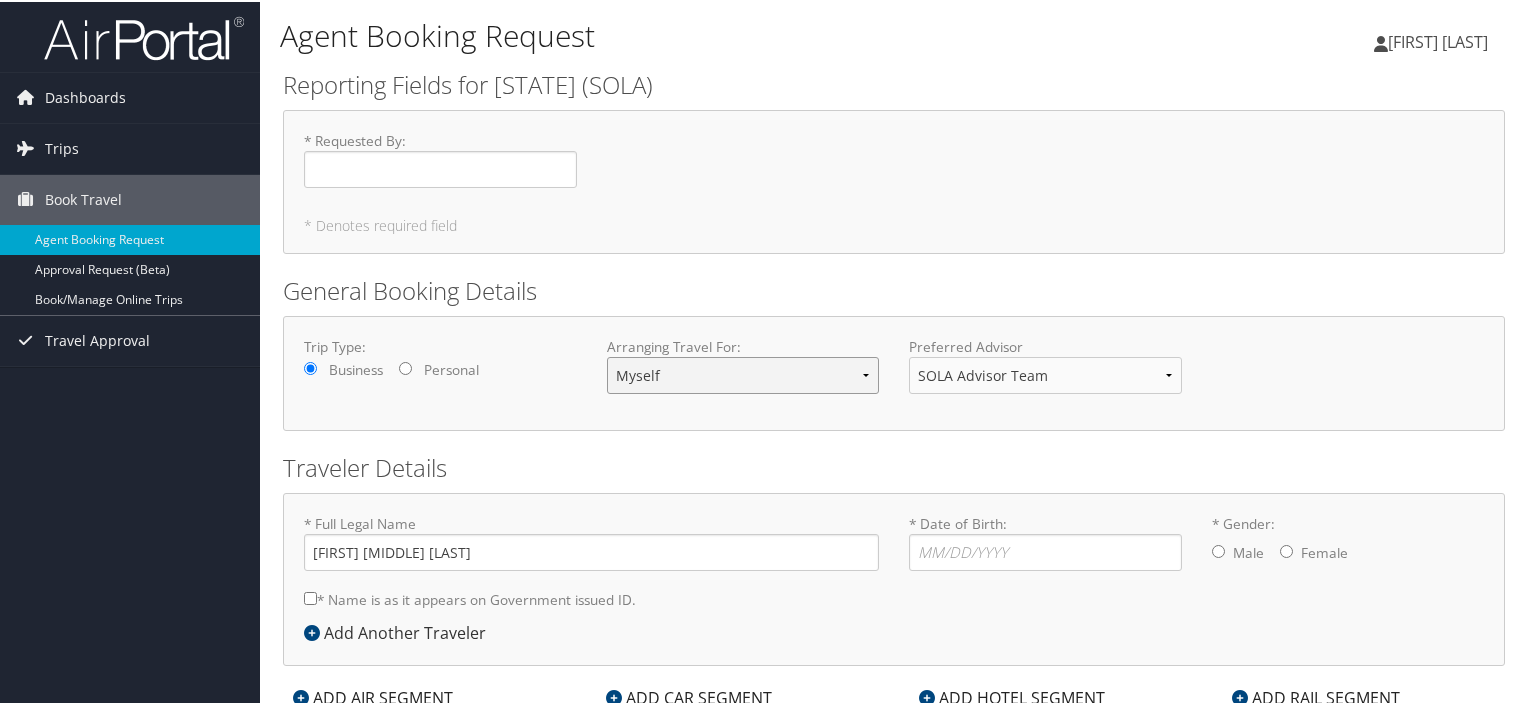 click on "Myself Another Traveler Guest Traveler" at bounding box center [743, 373] 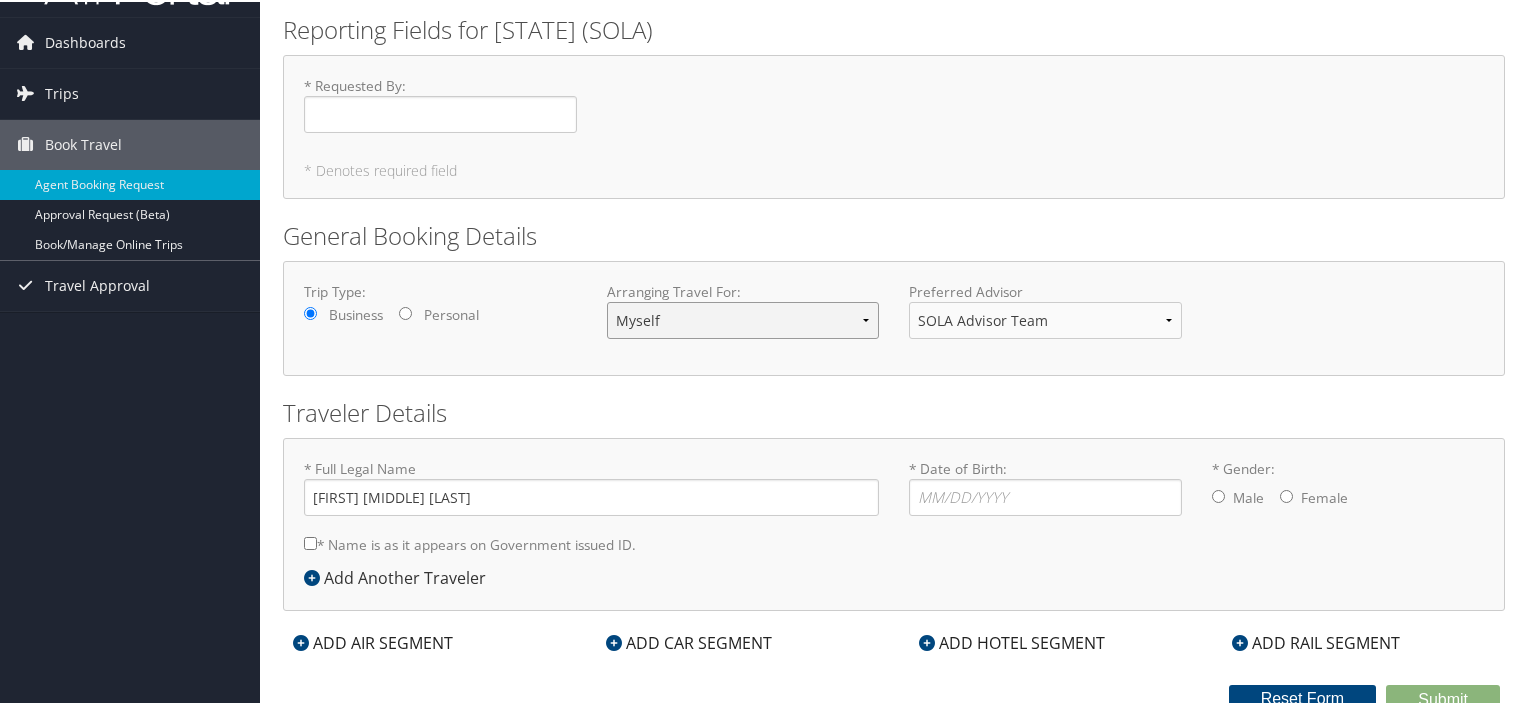 scroll, scrollTop: 63, scrollLeft: 0, axis: vertical 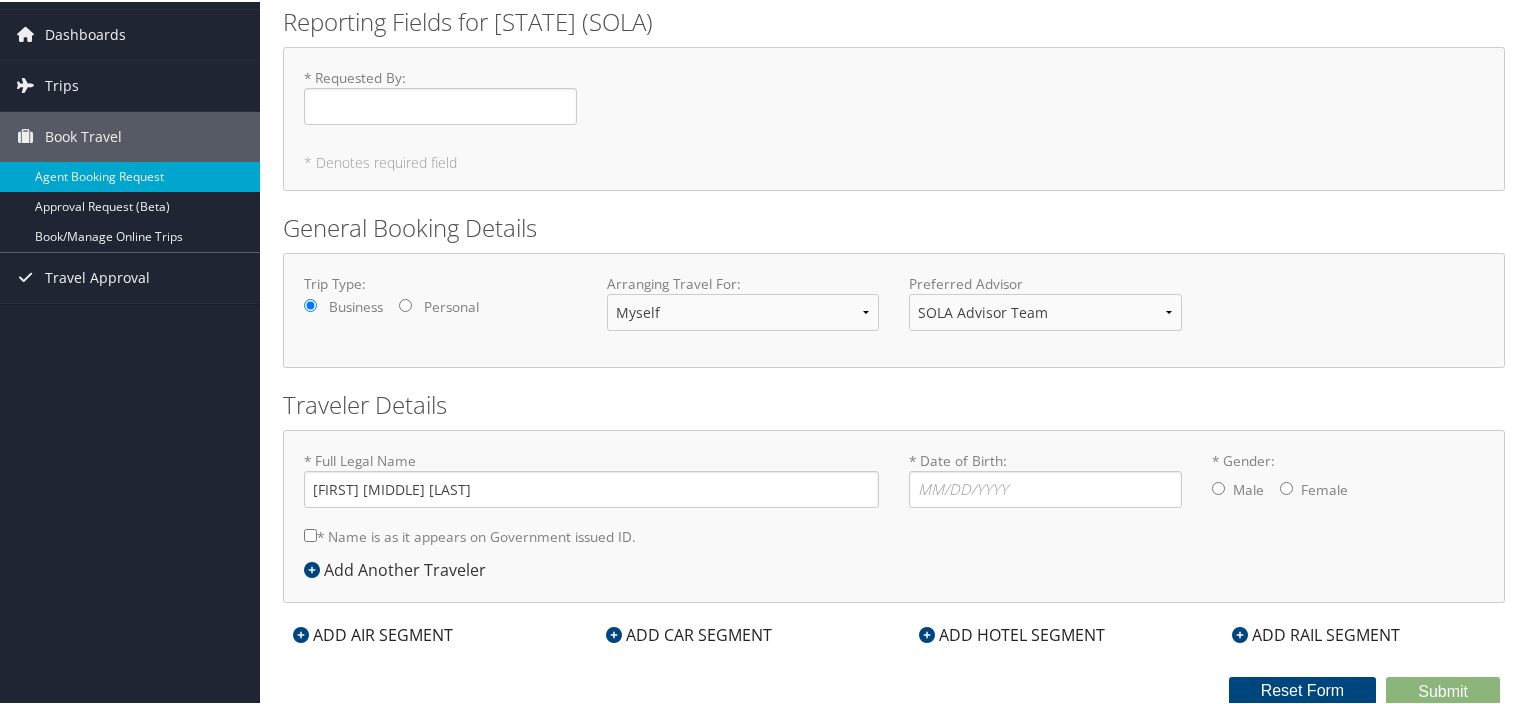 click on "ADD AIR SEGMENT" at bounding box center [373, 633] 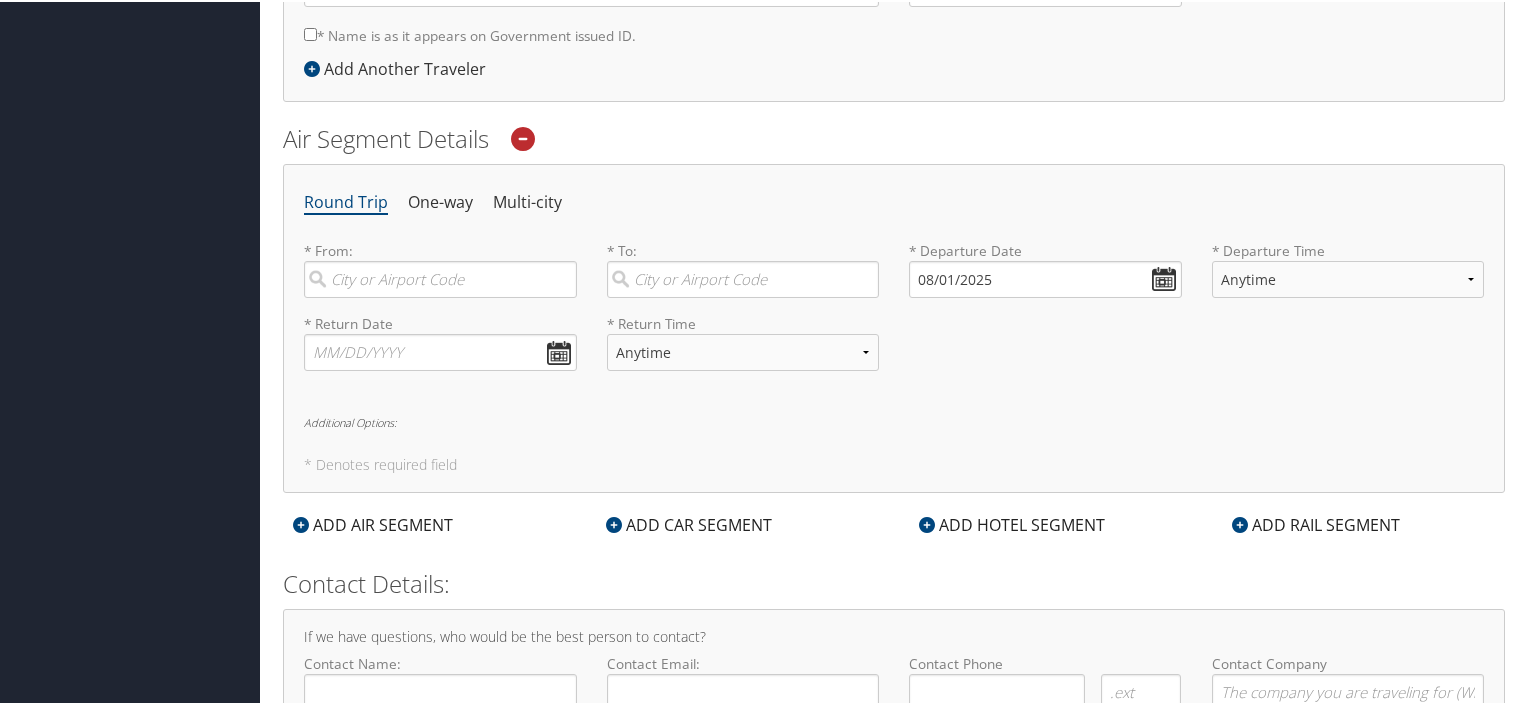 scroll, scrollTop: 552, scrollLeft: 0, axis: vertical 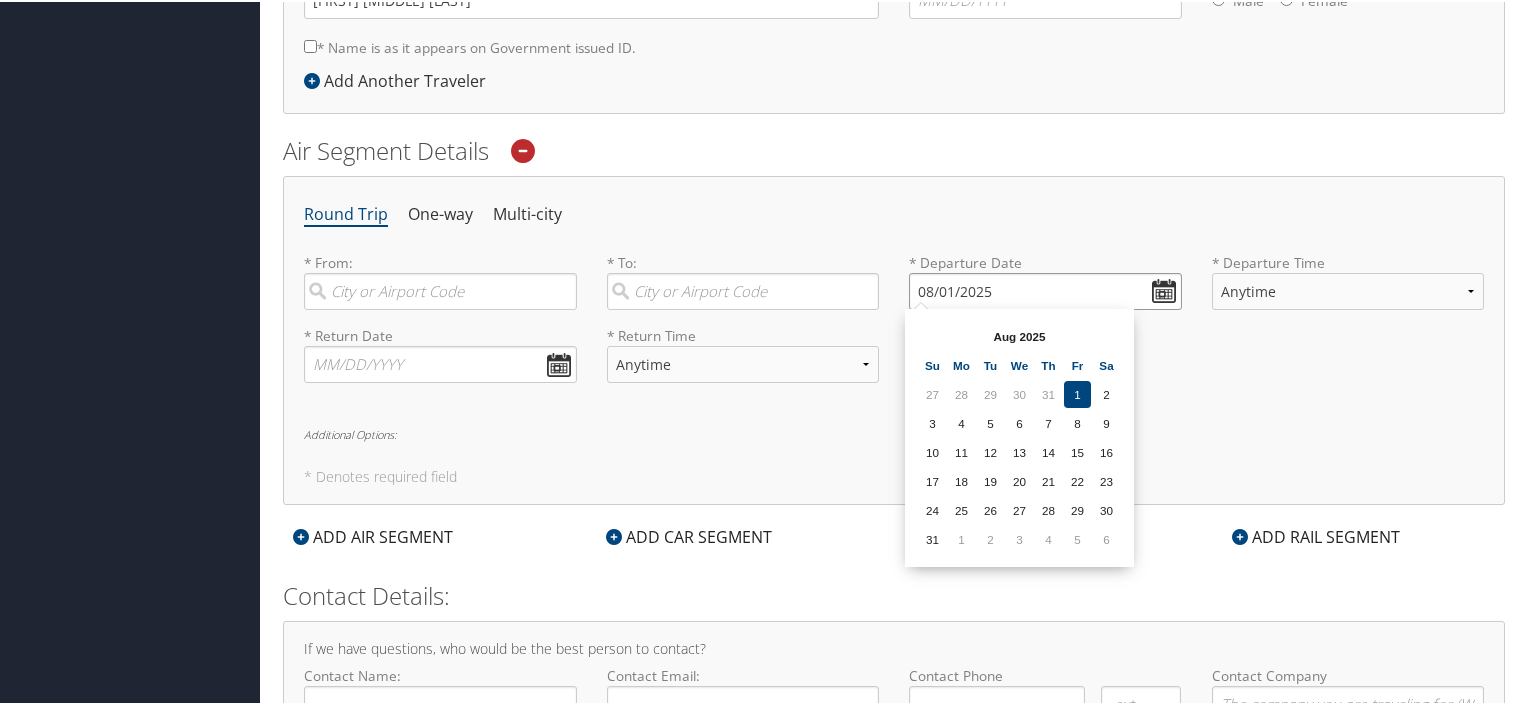 click on "08/01/2025" at bounding box center [1045, 289] 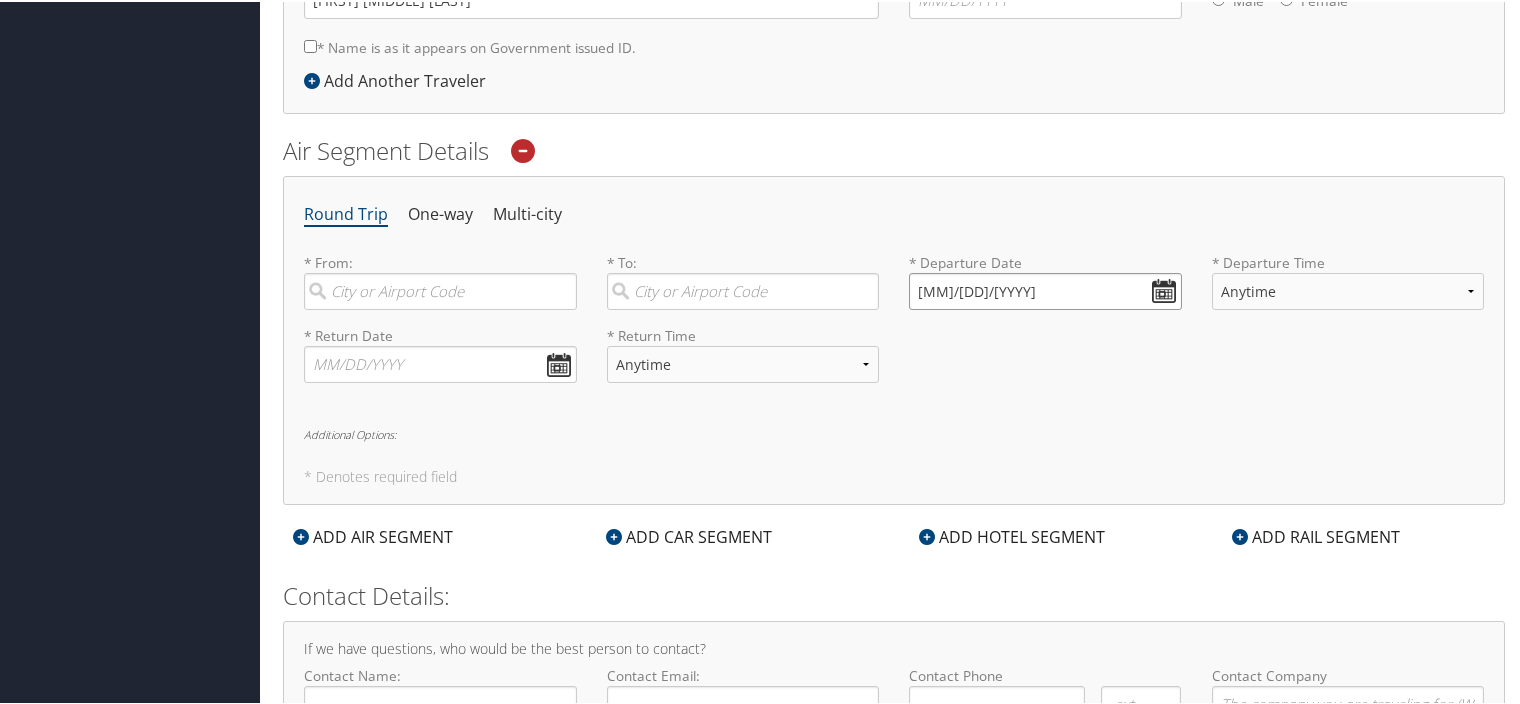 scroll, scrollTop: 0, scrollLeft: 0, axis: both 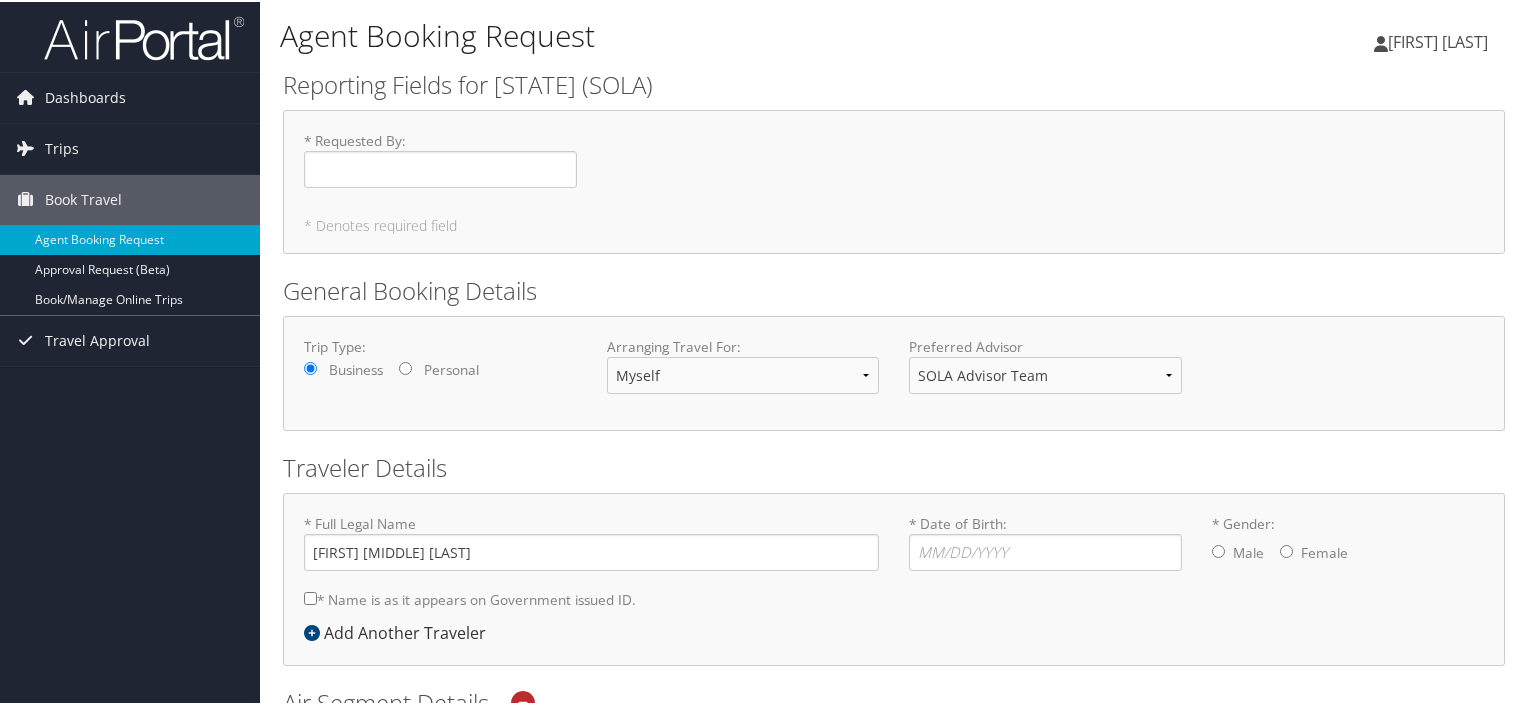 type on "08/01/2020" 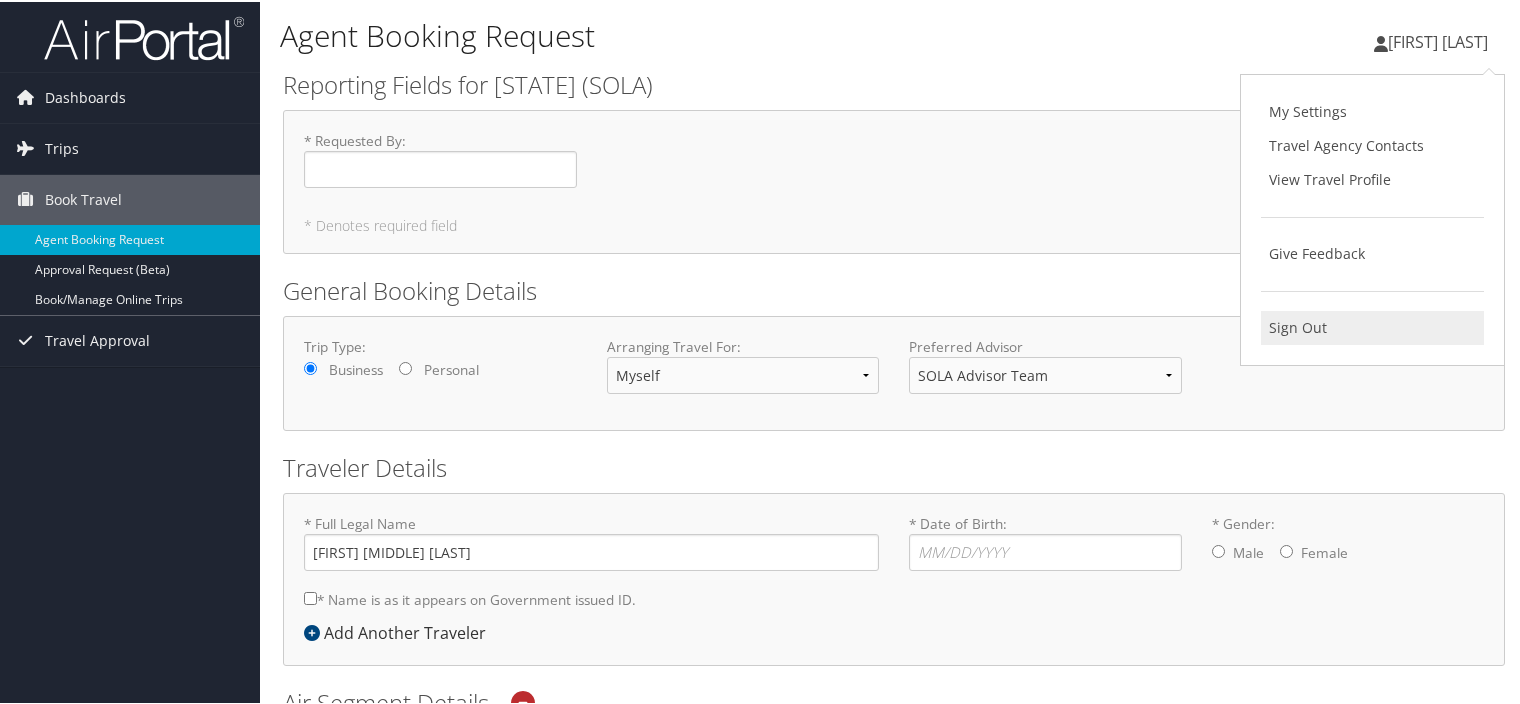 click on "Sign Out" at bounding box center (1372, 326) 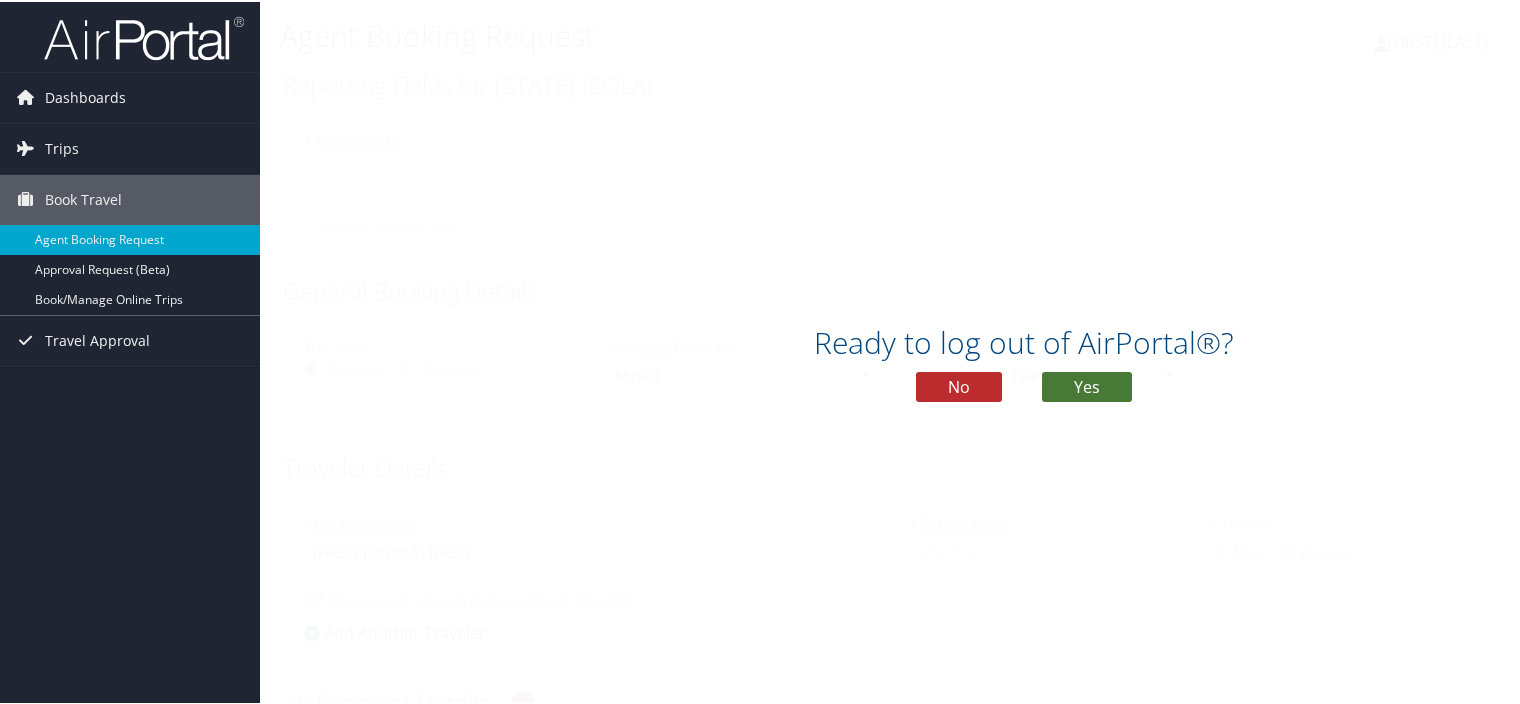 click on "Yes" at bounding box center (1087, 385) 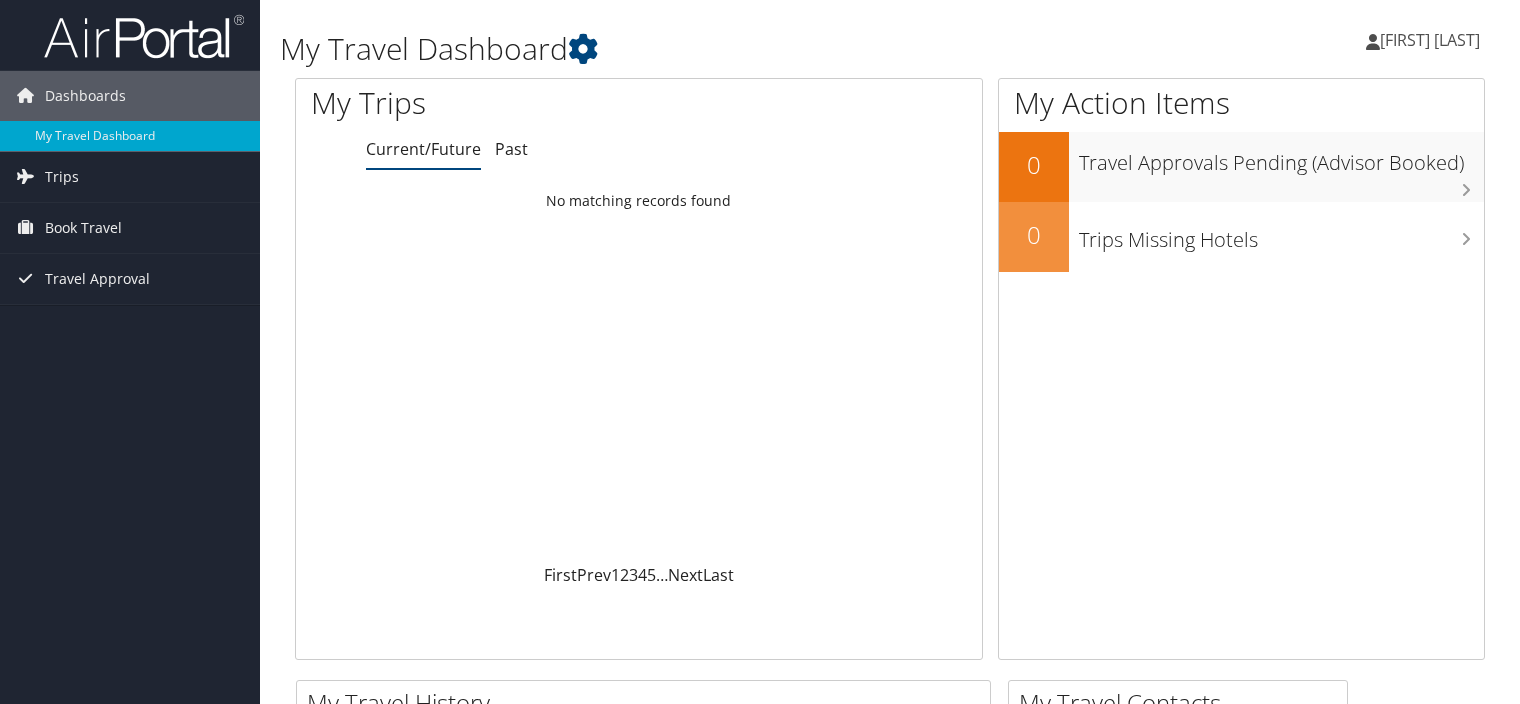 scroll, scrollTop: 0, scrollLeft: 0, axis: both 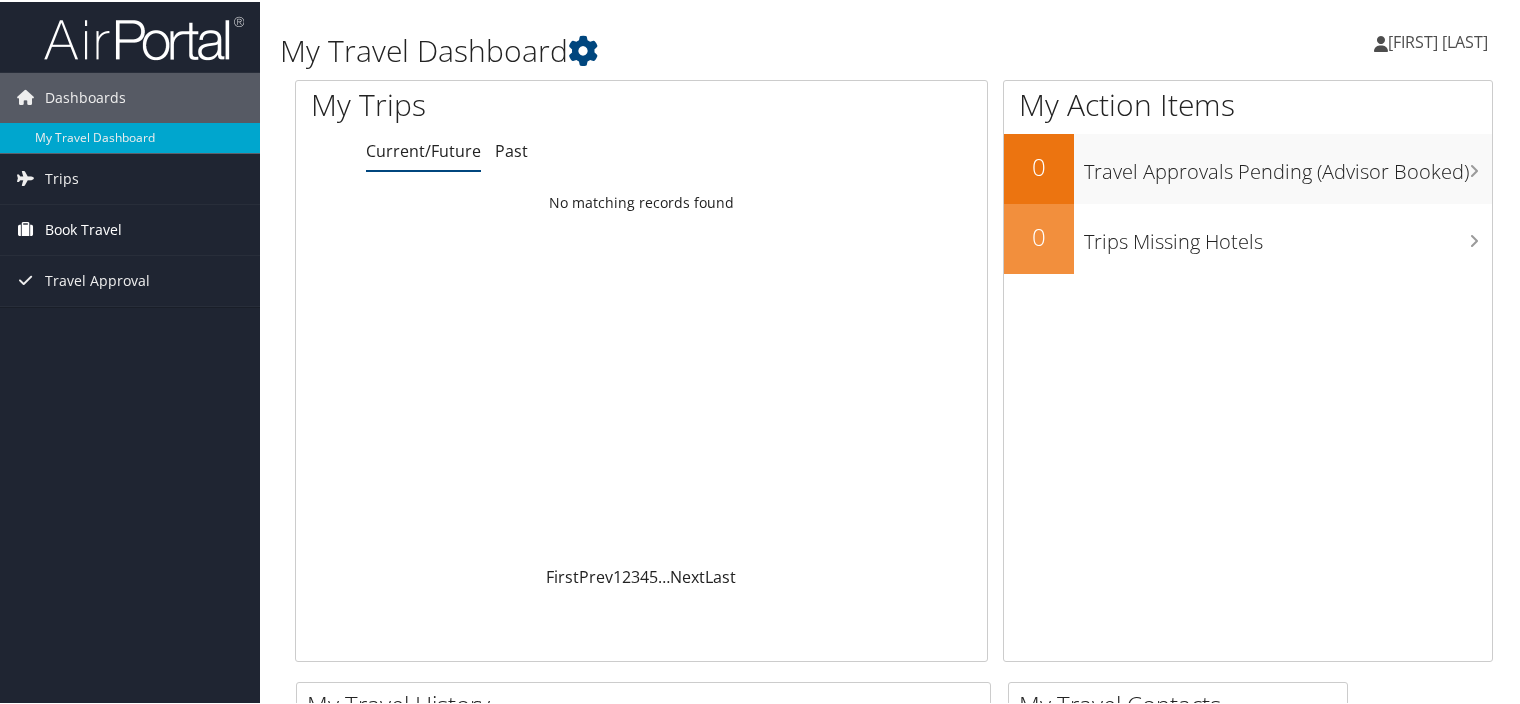 click on "Book Travel" at bounding box center [83, 228] 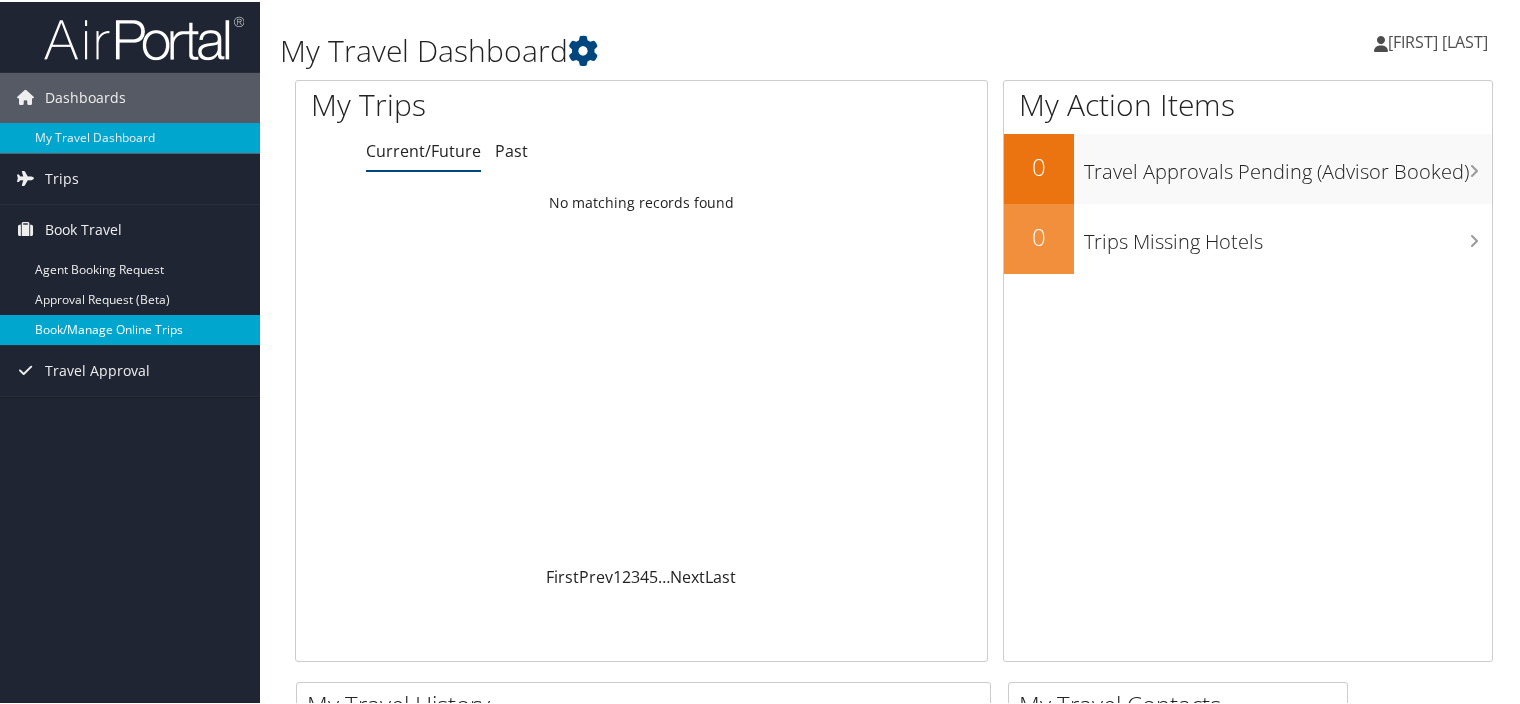 click on "Book/Manage Online Trips" at bounding box center (130, 328) 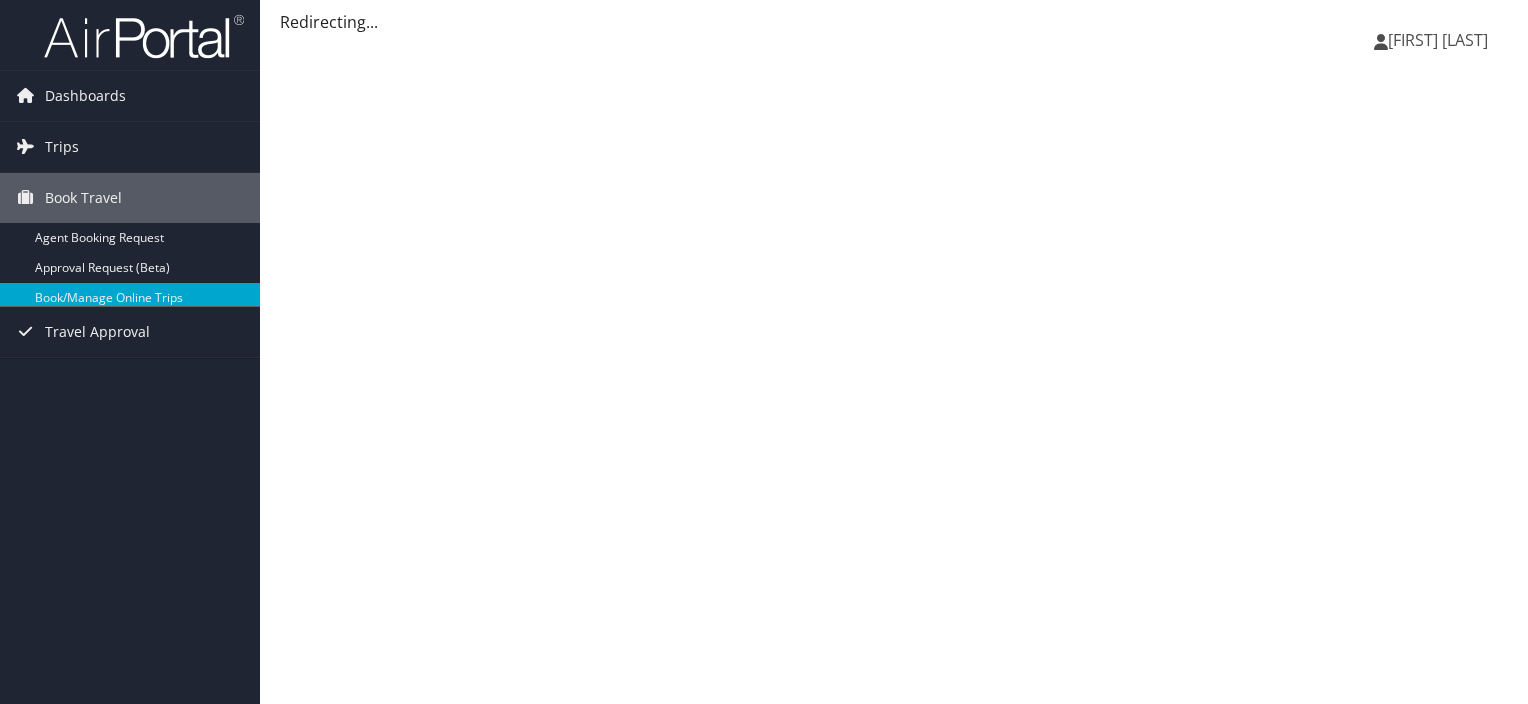 scroll, scrollTop: 0, scrollLeft: 0, axis: both 